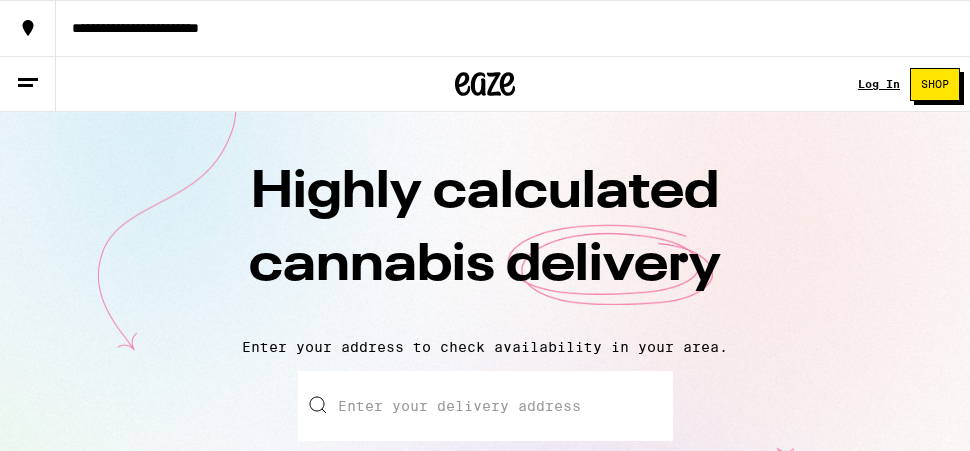 scroll, scrollTop: 0, scrollLeft: 0, axis: both 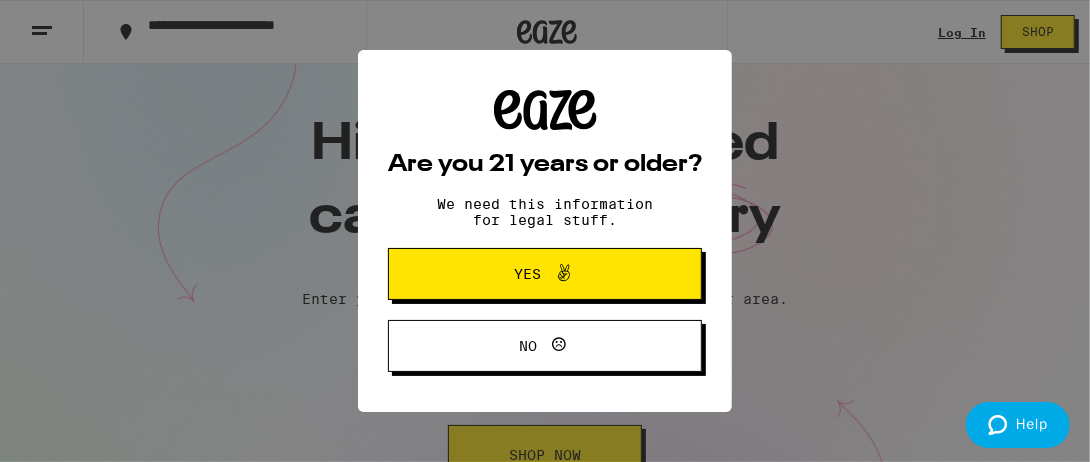 click on "Yes" at bounding box center [528, 274] 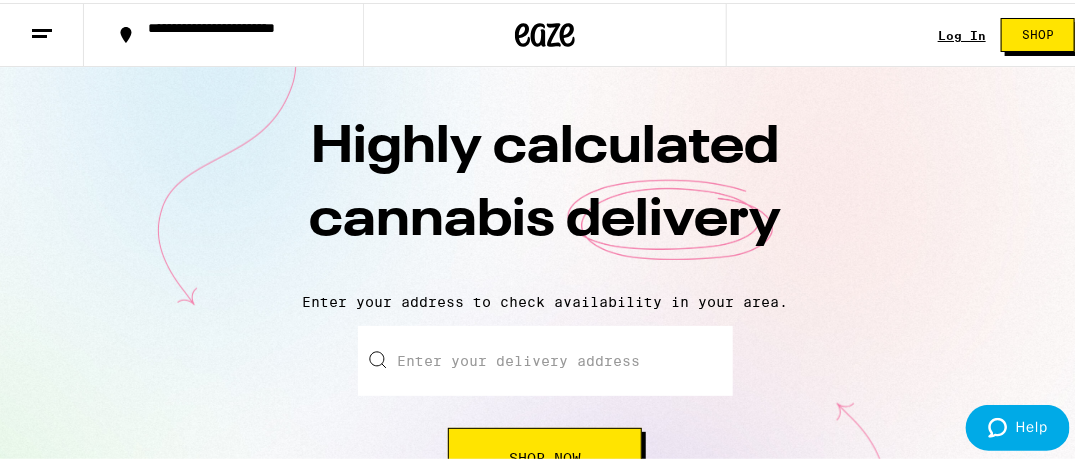 click on "Log In" at bounding box center [962, 32] 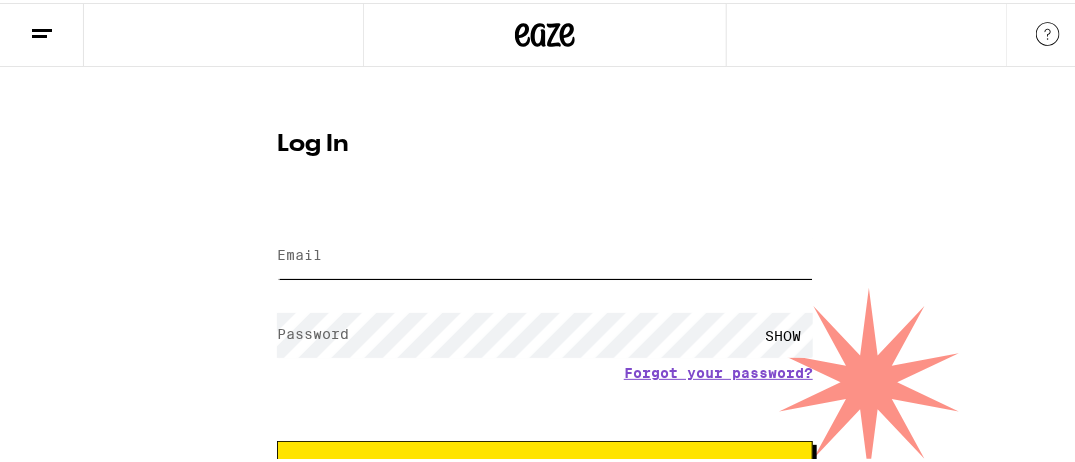 type on "vxrgw550@yahoo.com" 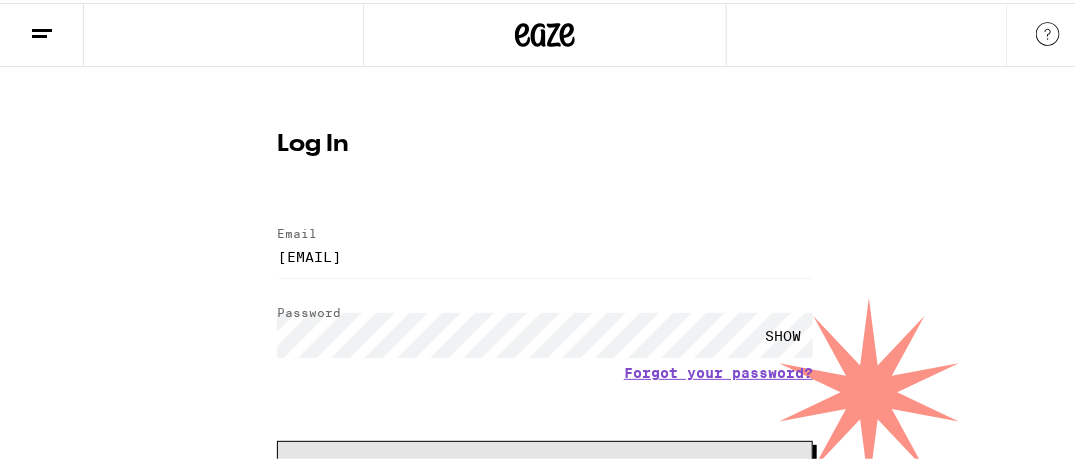 scroll, scrollTop: 37, scrollLeft: 0, axis: vertical 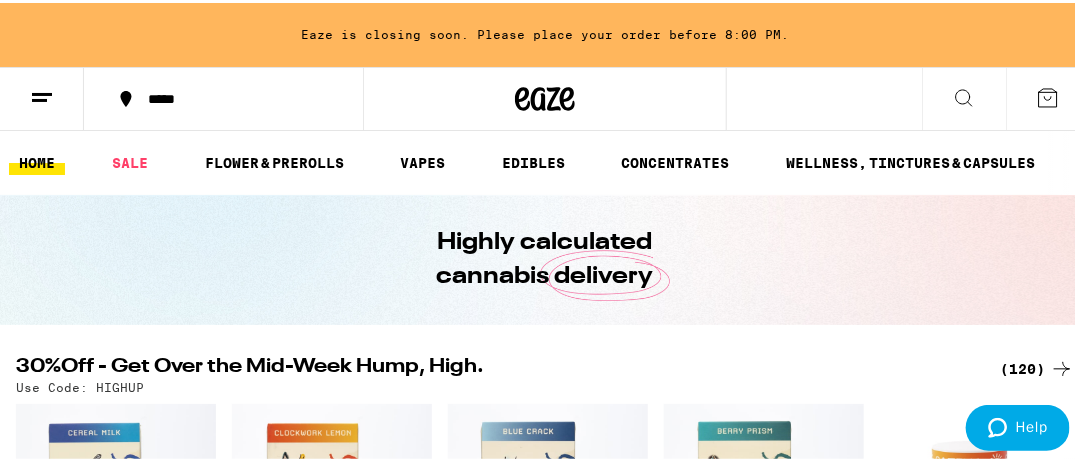 click 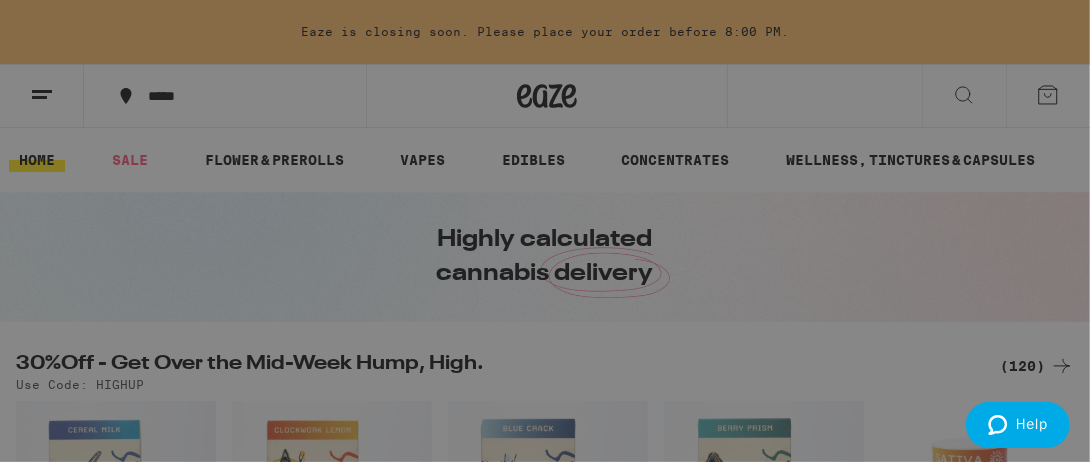 click on "Buy It Again" at bounding box center [173, 132] 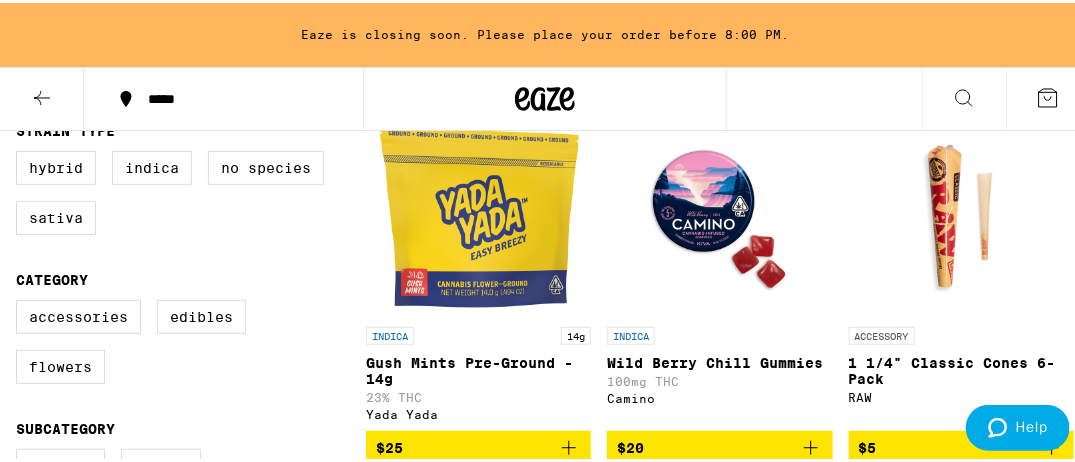 scroll, scrollTop: 218, scrollLeft: 0, axis: vertical 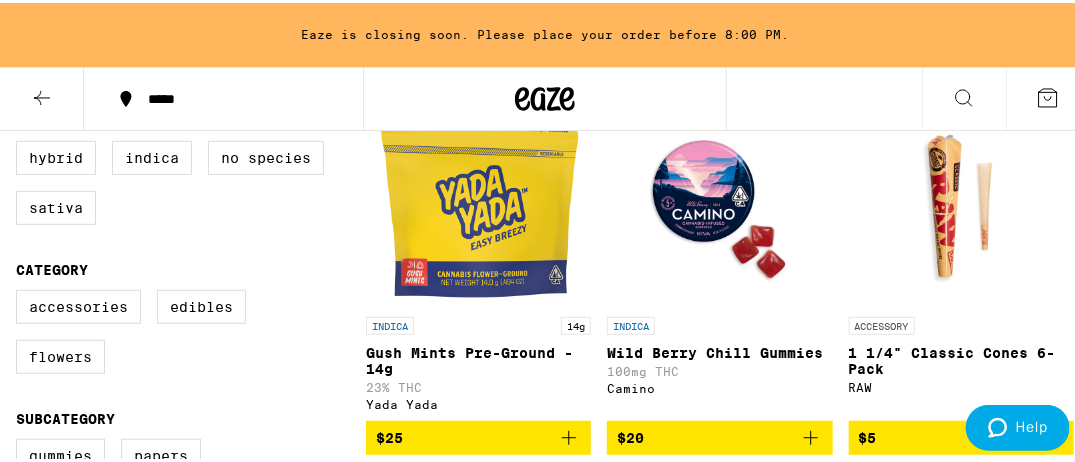 click at bounding box center [479, 204] 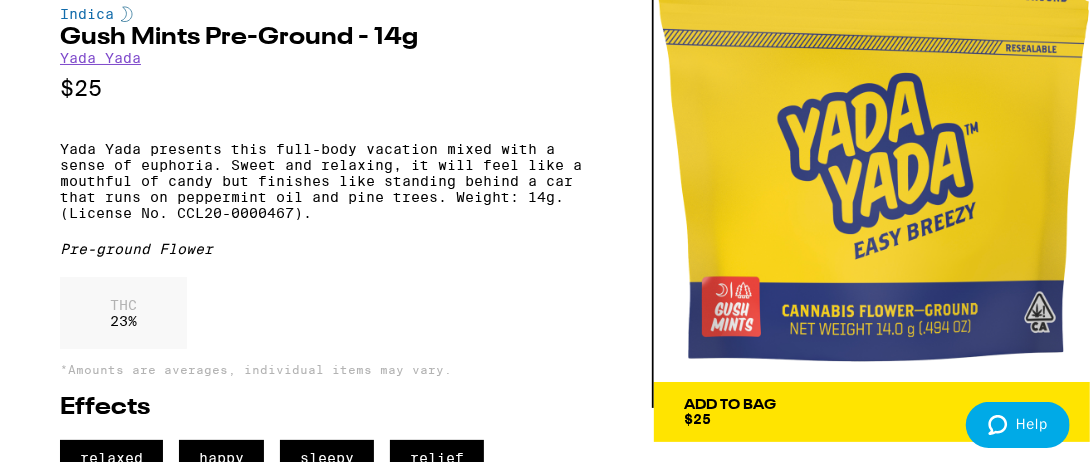scroll, scrollTop: 0, scrollLeft: 0, axis: both 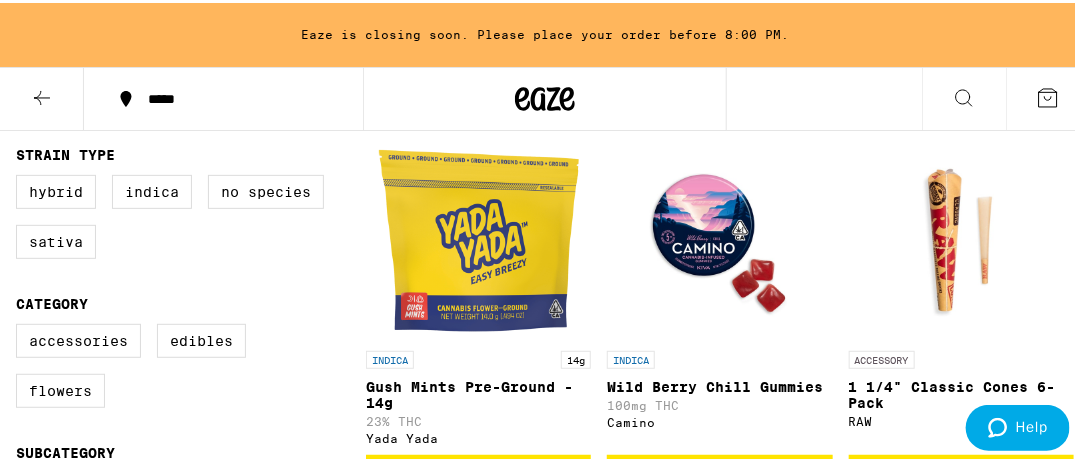 click 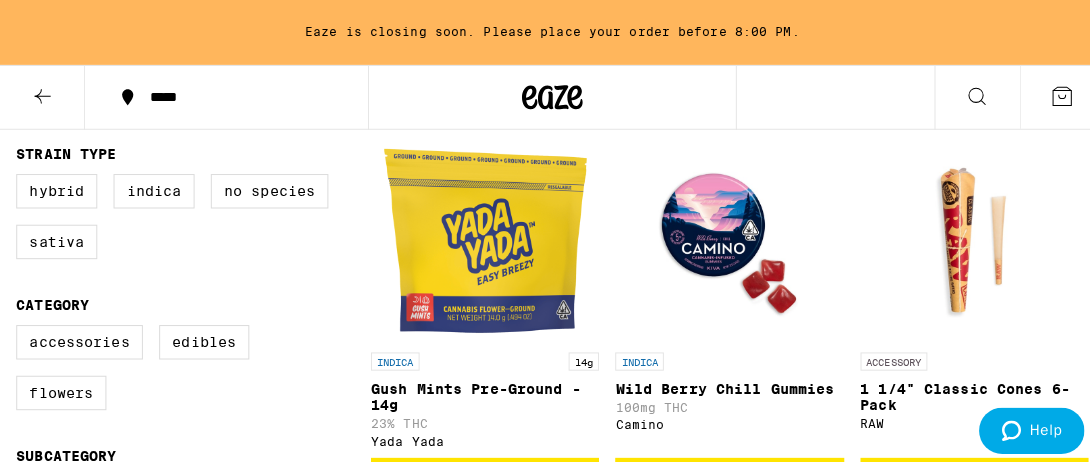 scroll, scrollTop: 0, scrollLeft: 0, axis: both 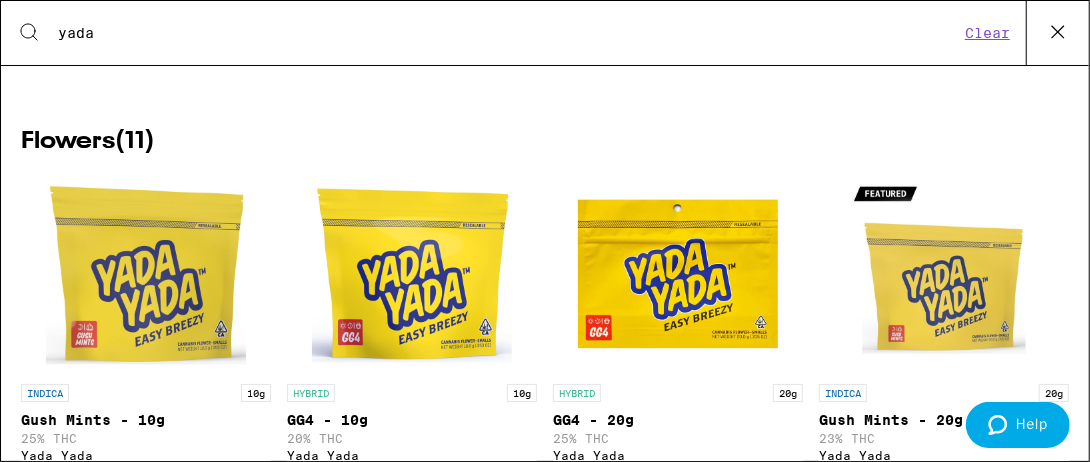 click on "yada" at bounding box center (508, 33) 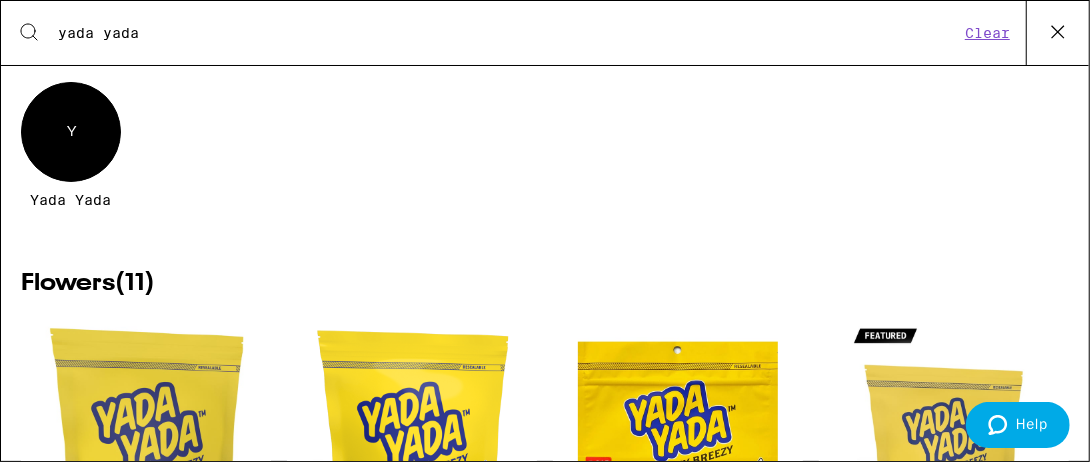 scroll, scrollTop: 0, scrollLeft: 0, axis: both 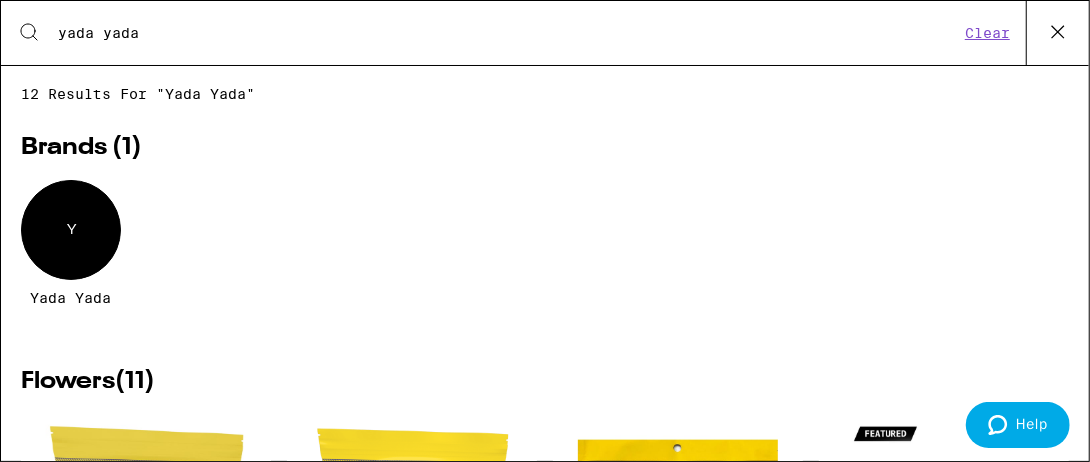 type on "yada yada" 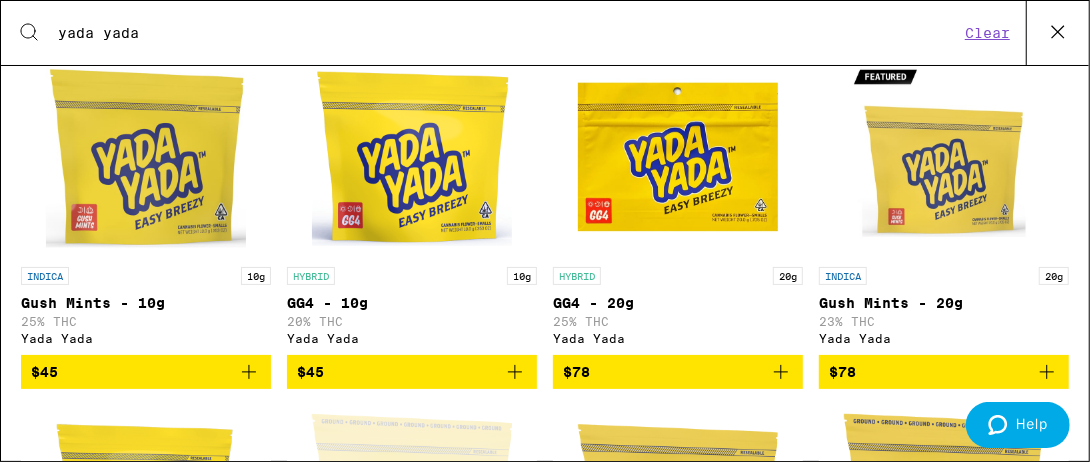 scroll, scrollTop: 362, scrollLeft: 0, axis: vertical 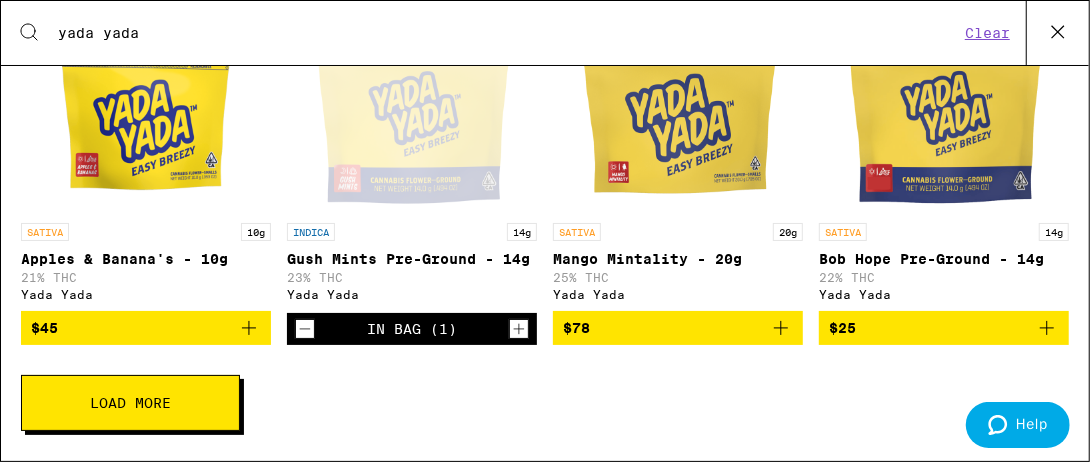 click 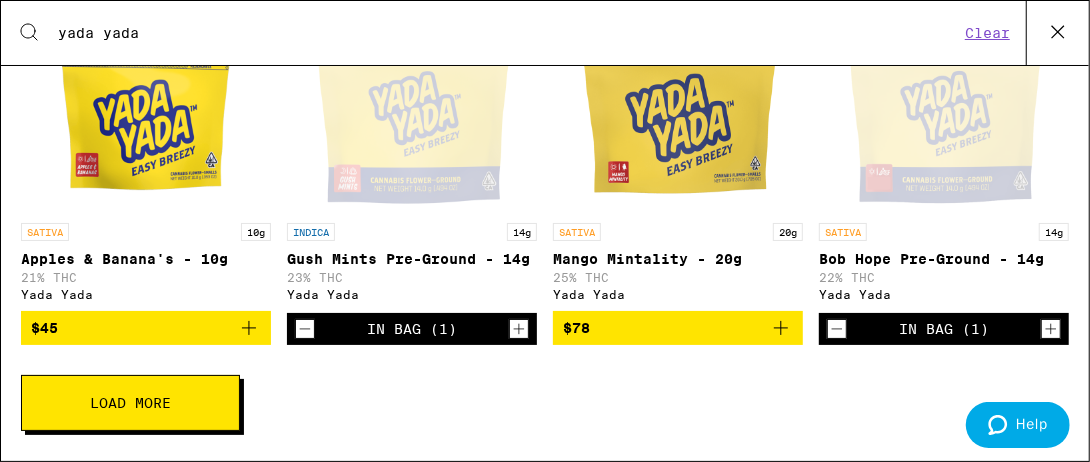 click on "Load More" at bounding box center (130, 403) 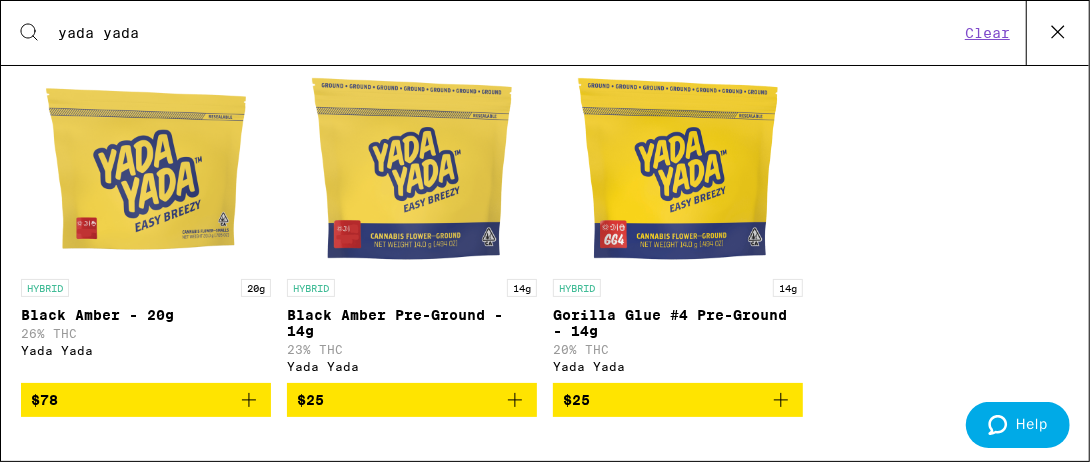 scroll, scrollTop: 1070, scrollLeft: 0, axis: vertical 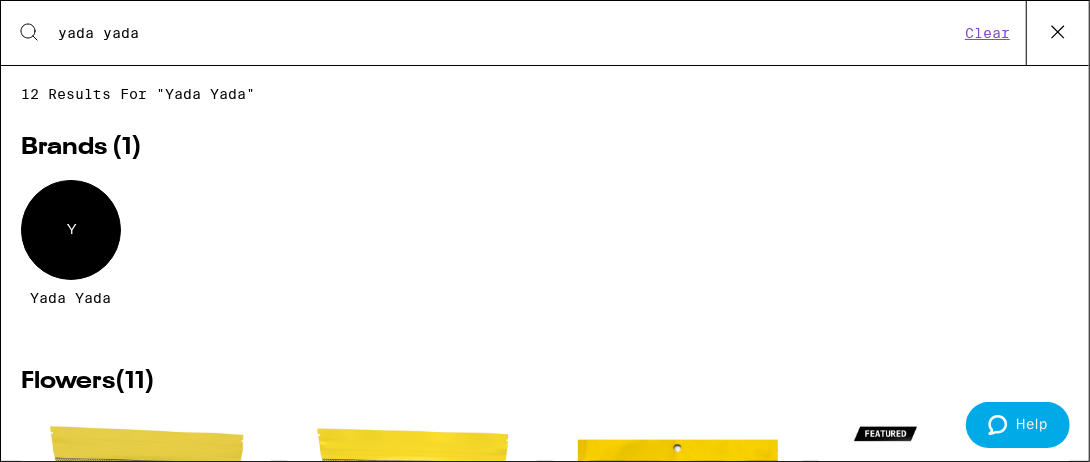click 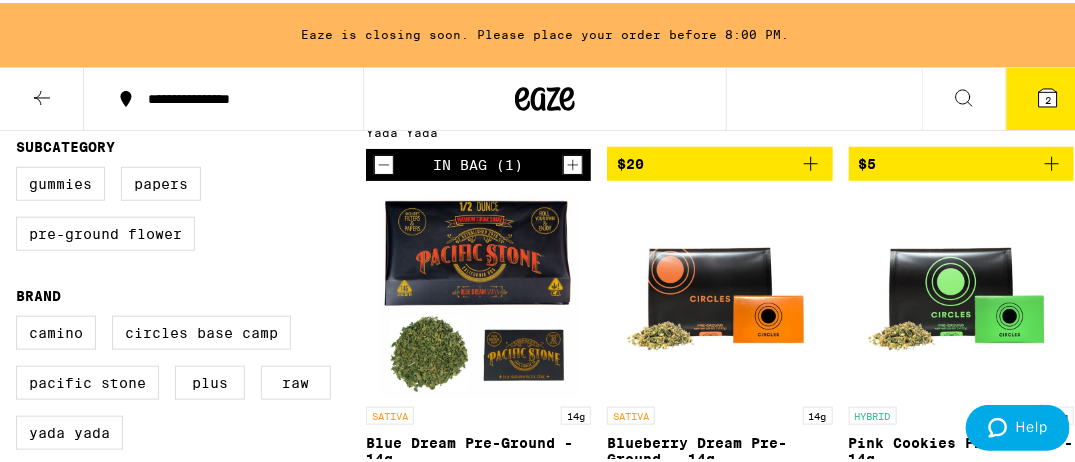 scroll, scrollTop: 0, scrollLeft: 0, axis: both 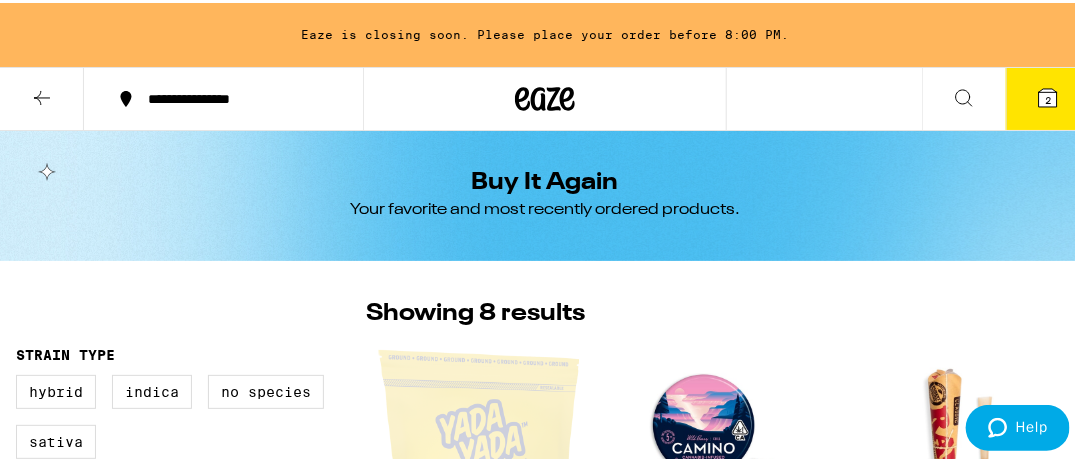 click 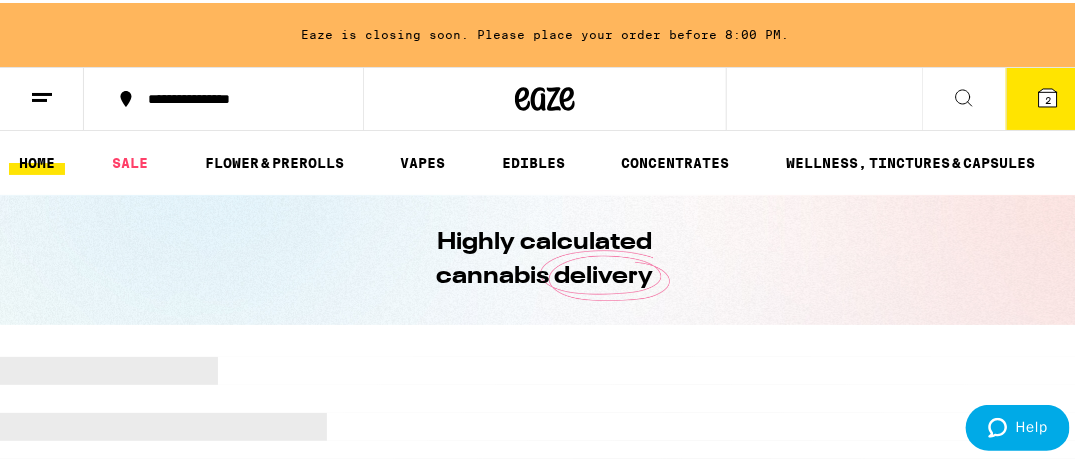 click 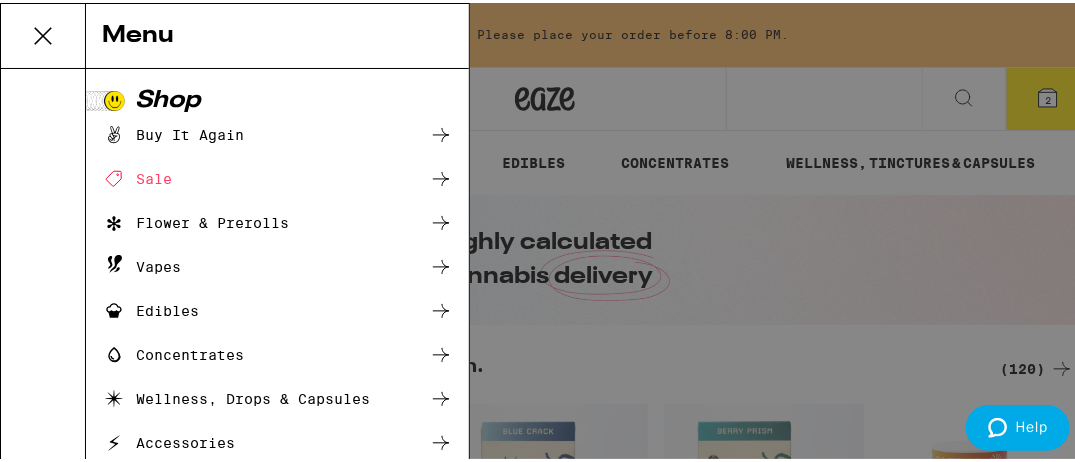 click on "Buy It Again" at bounding box center [173, 132] 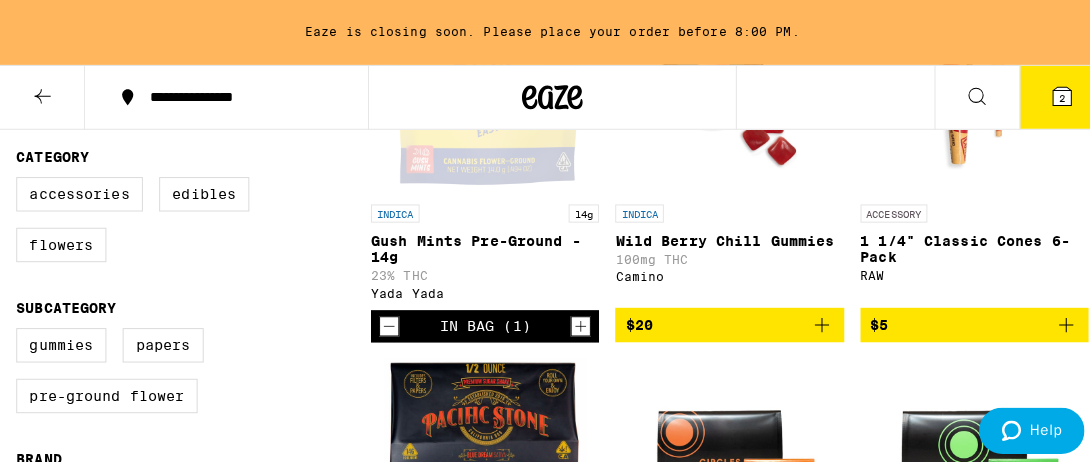 scroll, scrollTop: 348, scrollLeft: 0, axis: vertical 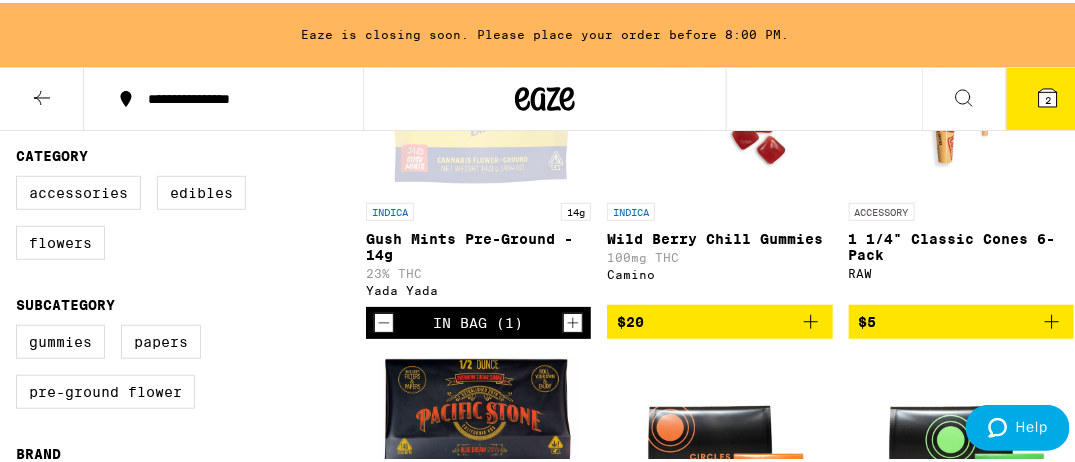 click 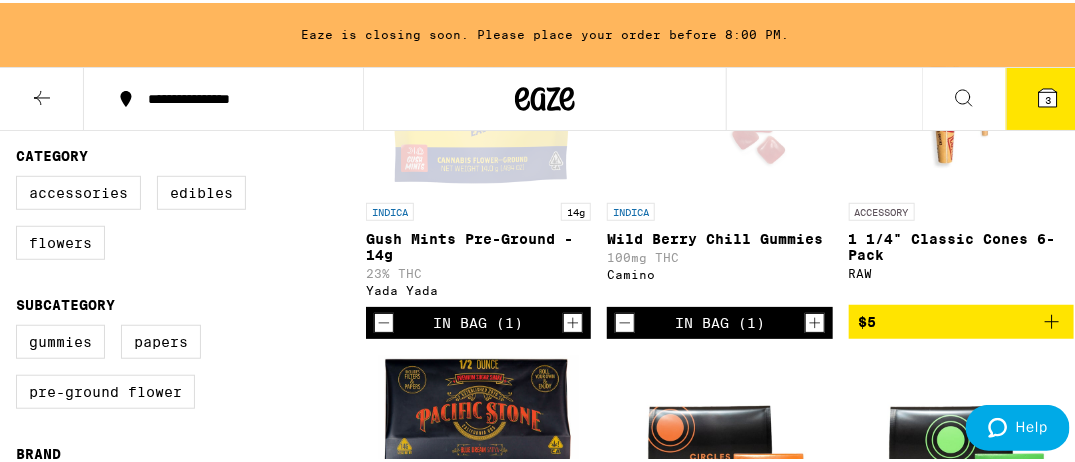 click on "3" at bounding box center (1048, 96) 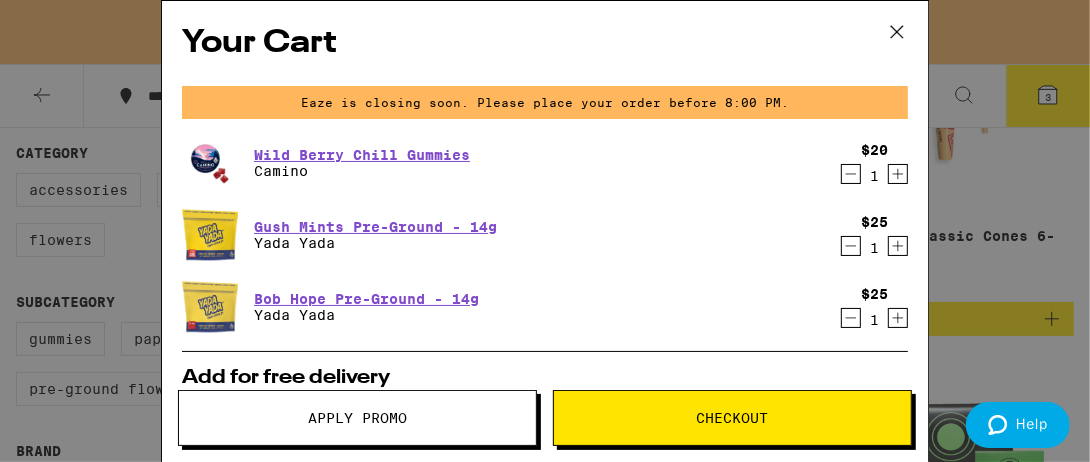 click on "Checkout" at bounding box center [732, 418] 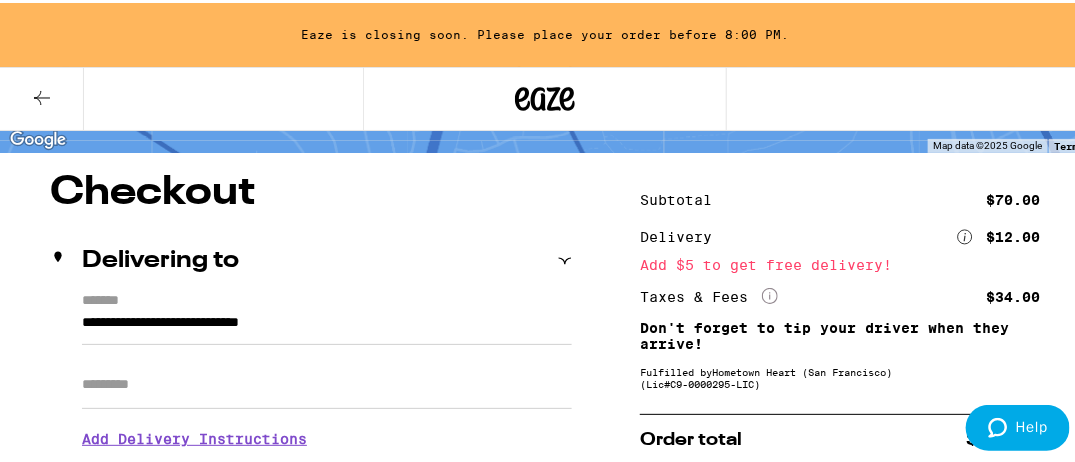 scroll, scrollTop: 137, scrollLeft: 0, axis: vertical 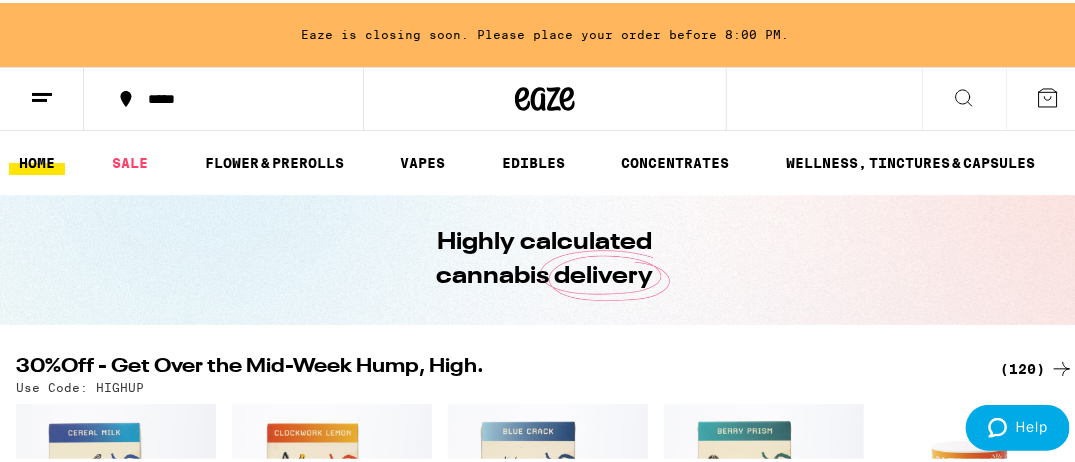 click 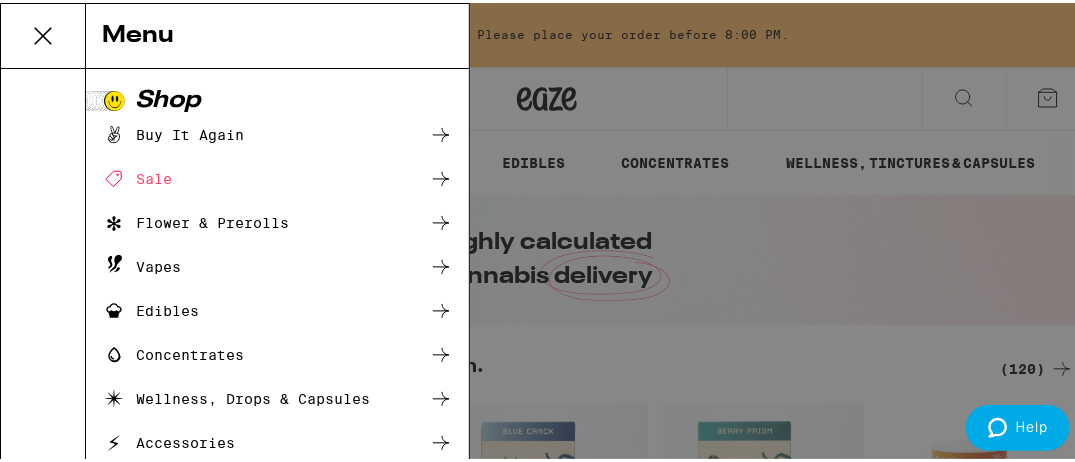 scroll, scrollTop: 0, scrollLeft: 0, axis: both 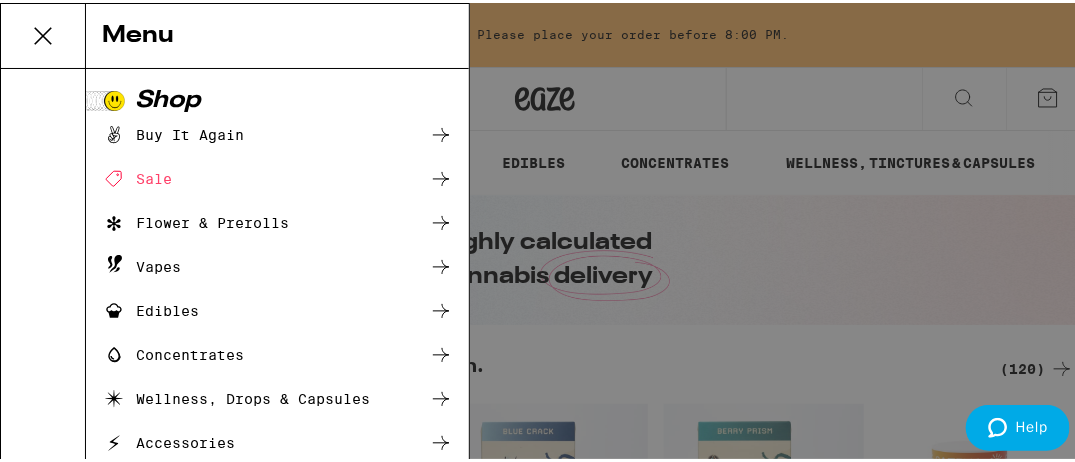click on "Buy It Again" at bounding box center [173, 132] 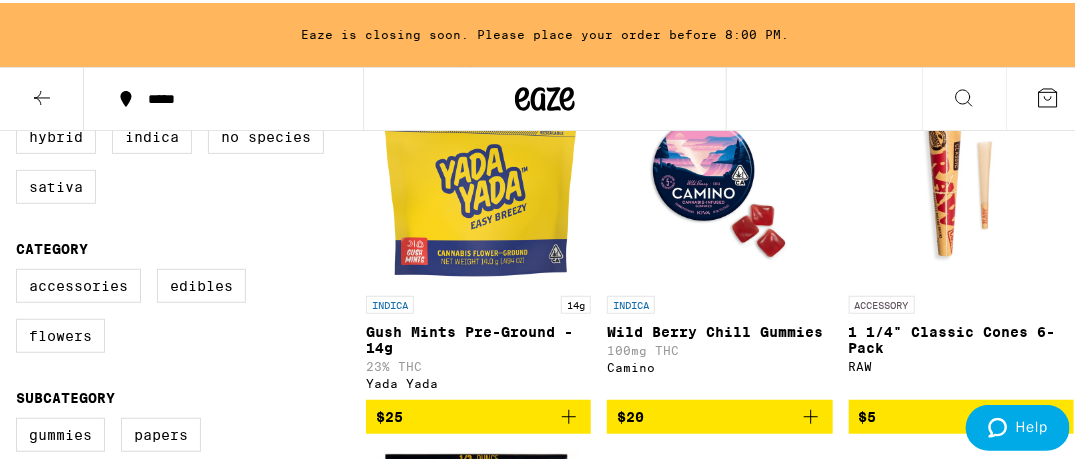 scroll, scrollTop: 254, scrollLeft: 0, axis: vertical 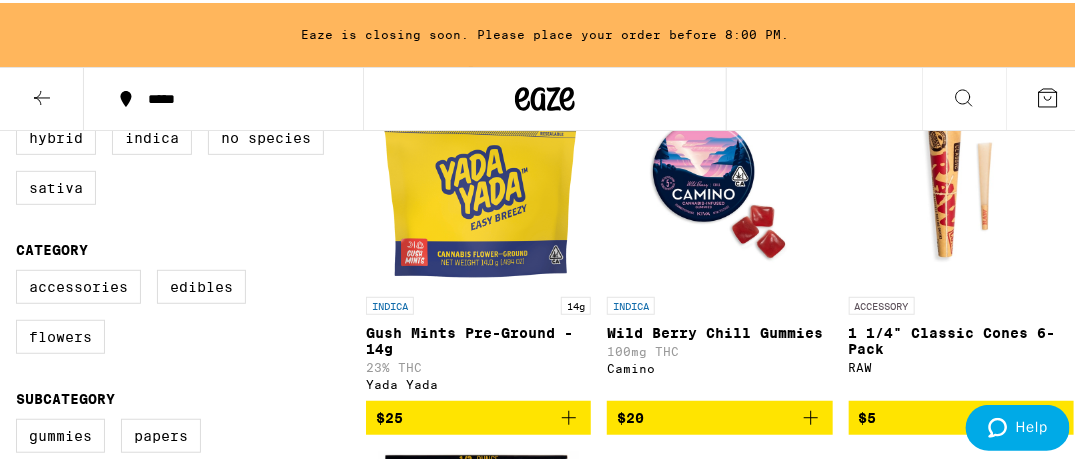 click 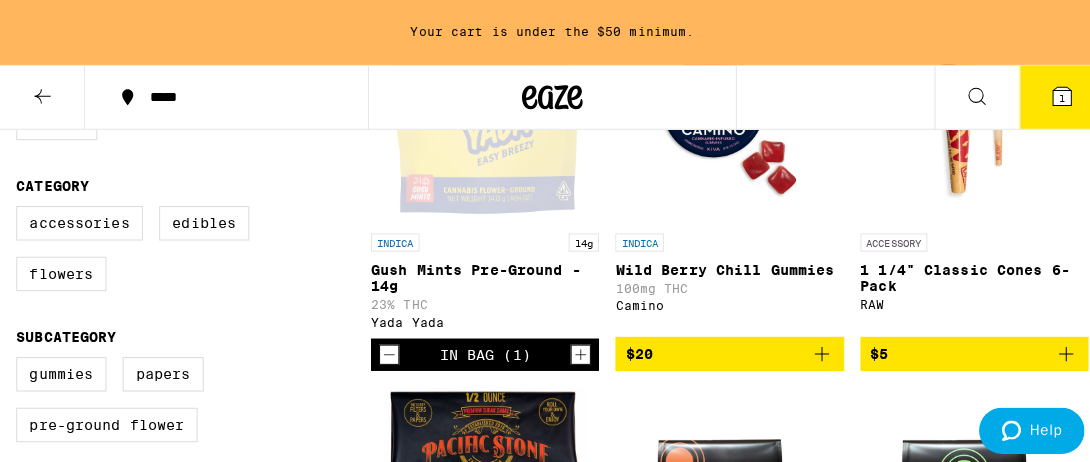 scroll, scrollTop: 318, scrollLeft: 0, axis: vertical 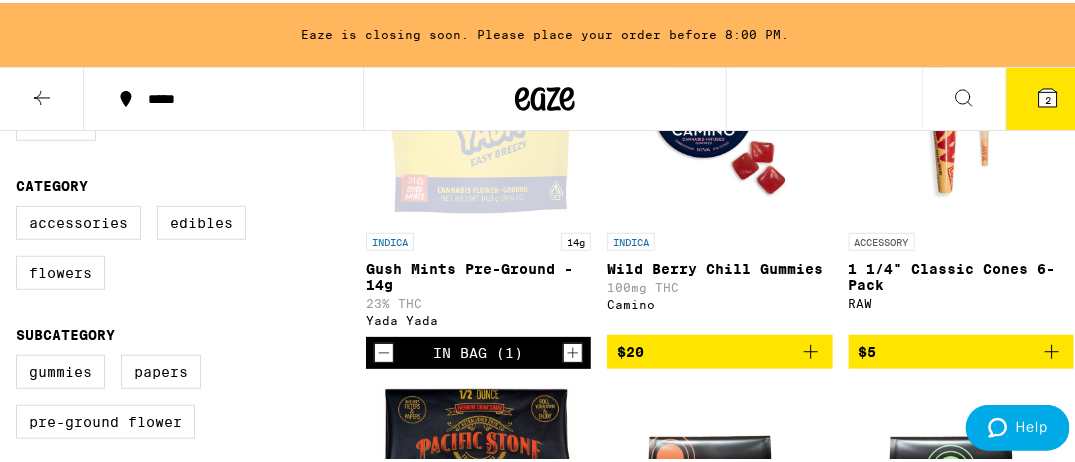 click 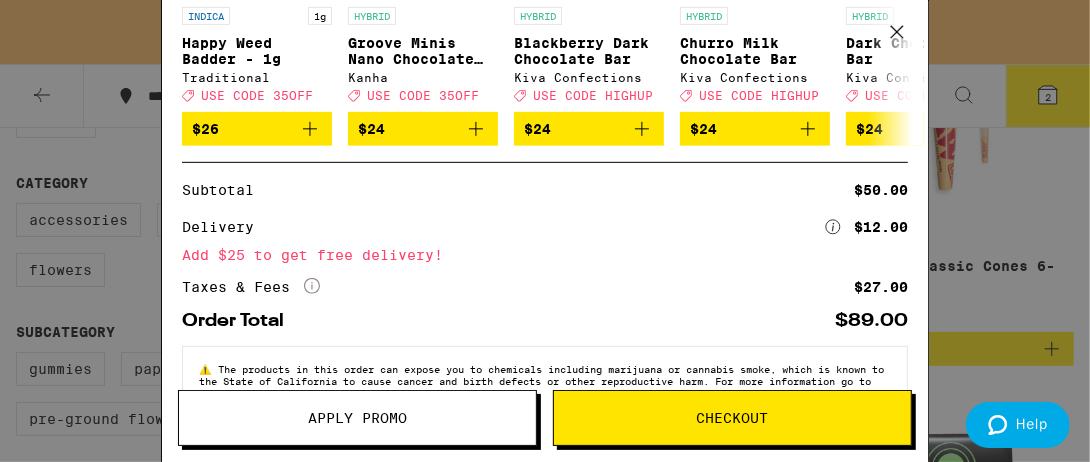 scroll, scrollTop: 480, scrollLeft: 0, axis: vertical 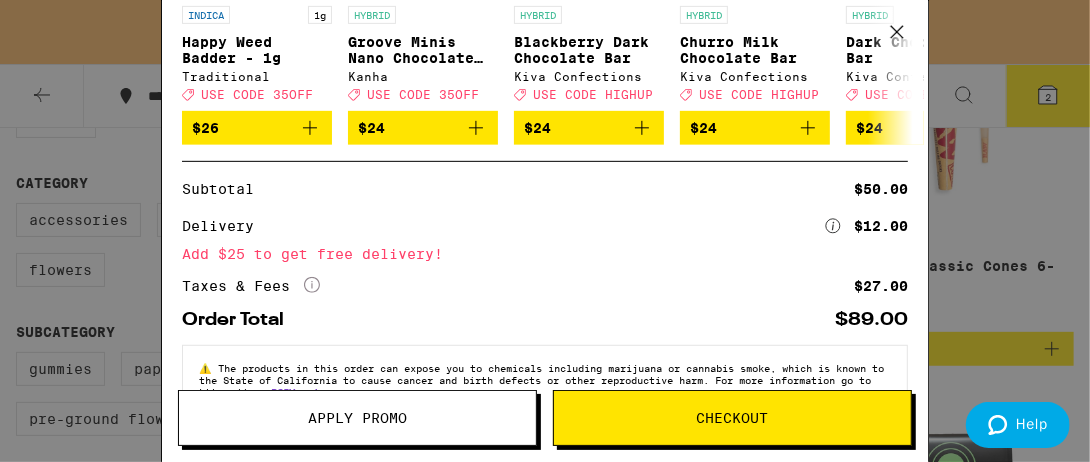 click 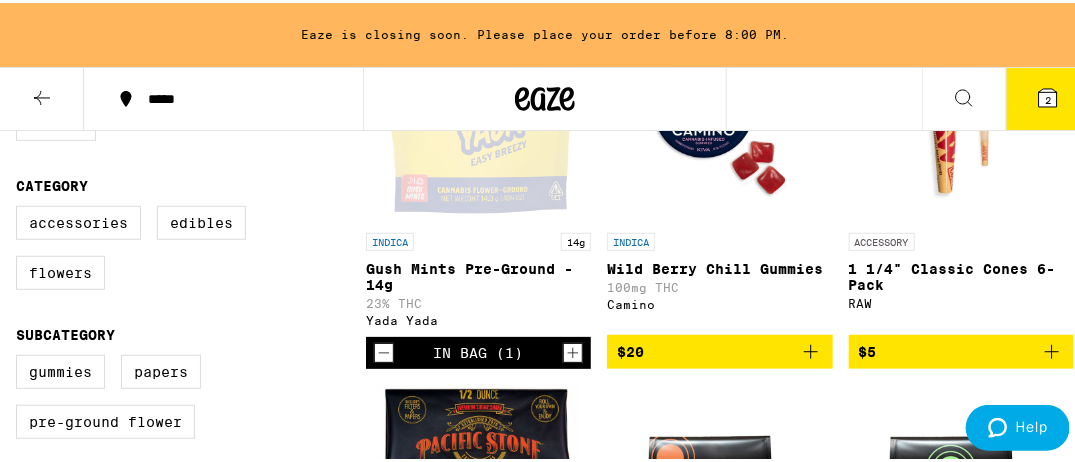 click on "2" at bounding box center [1048, 97] 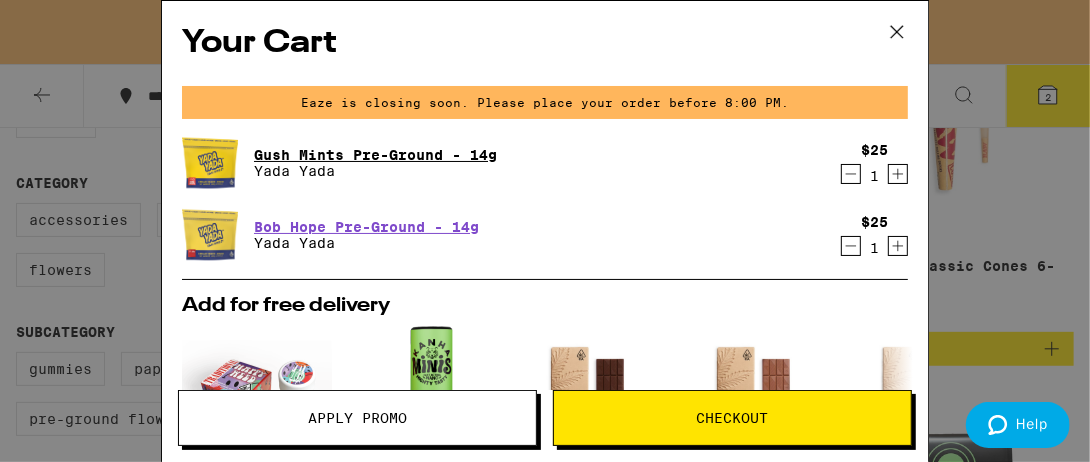click on "Gush Mints Pre-Ground - 14g" at bounding box center (375, 155) 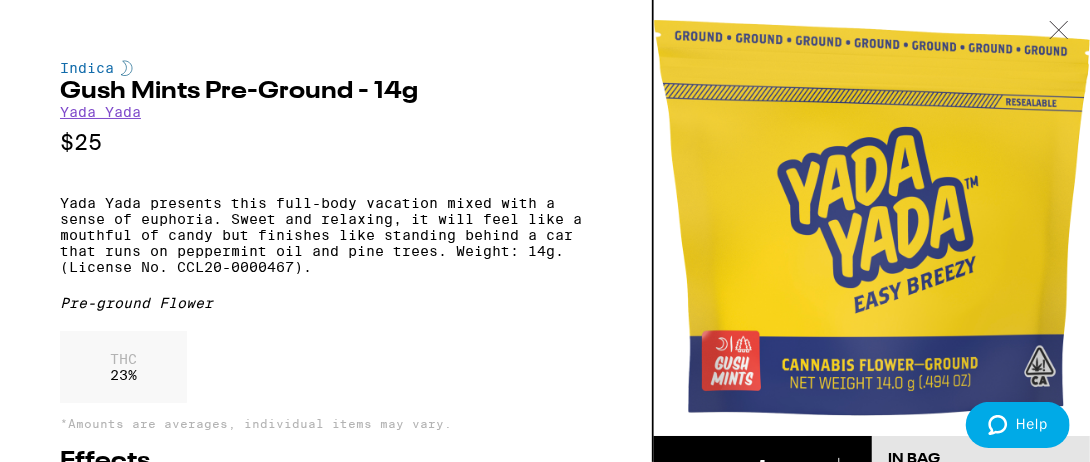 click 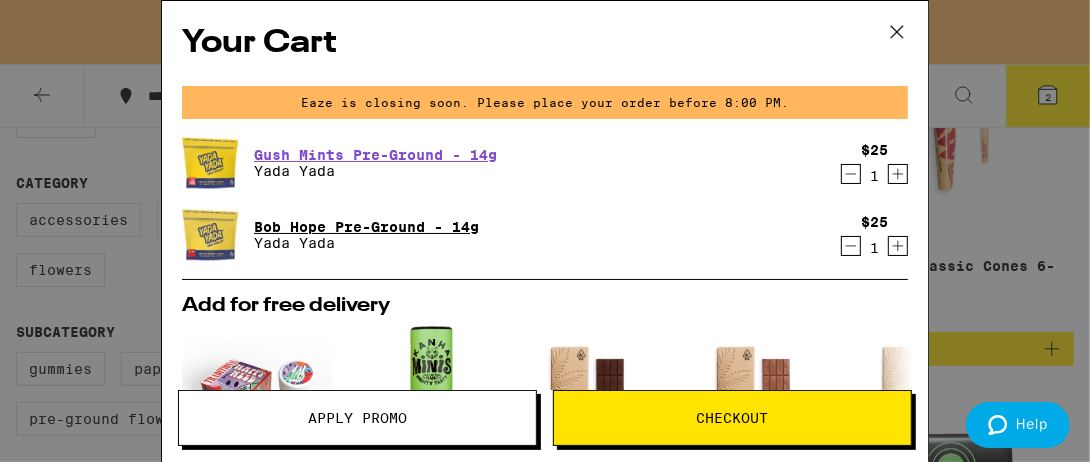 click on "Bob Hope Pre-Ground - 14g" at bounding box center (366, 227) 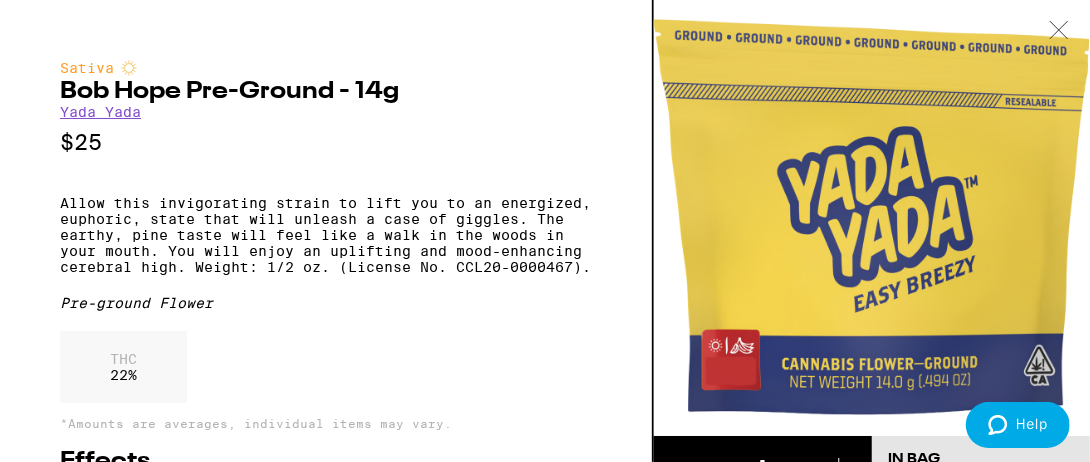 click 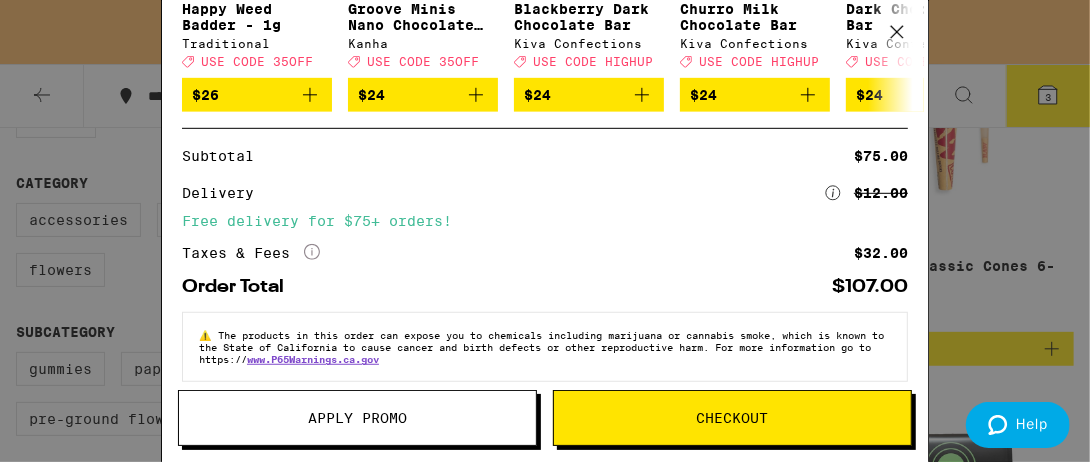 scroll, scrollTop: 611, scrollLeft: 0, axis: vertical 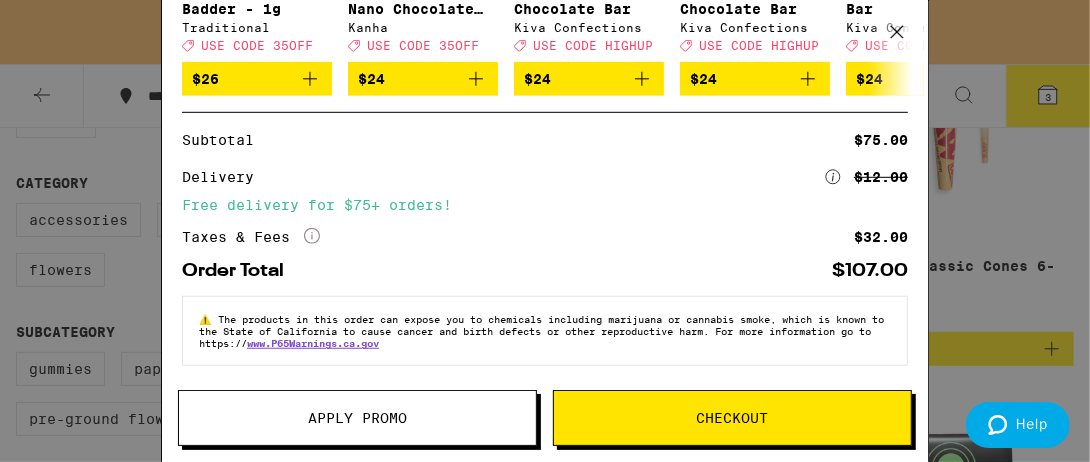 click on "Checkout" at bounding box center (732, 418) 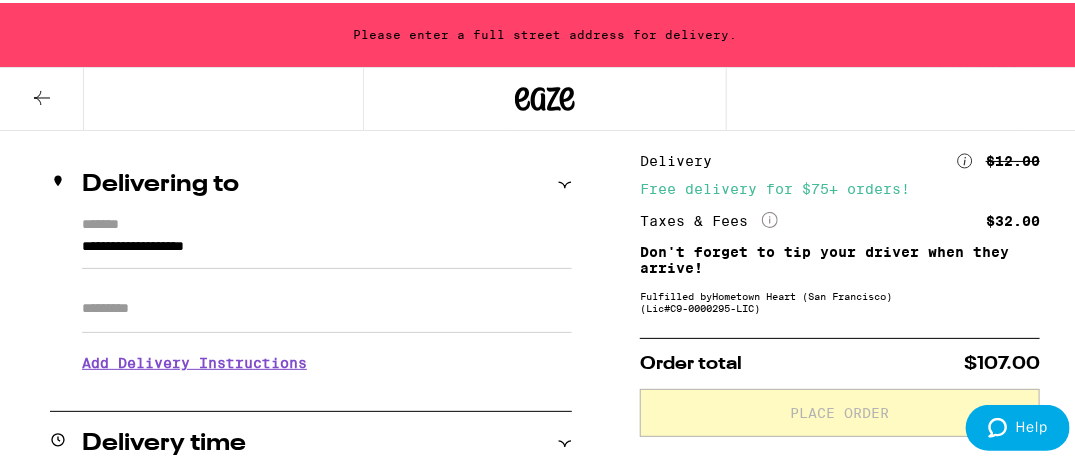 scroll, scrollTop: 254, scrollLeft: 0, axis: vertical 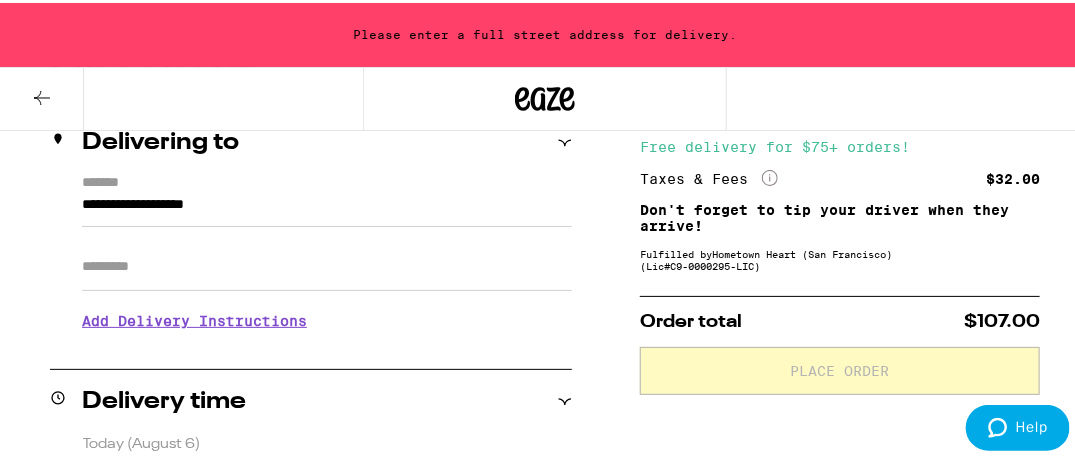 click on "**********" at bounding box center (327, 207) 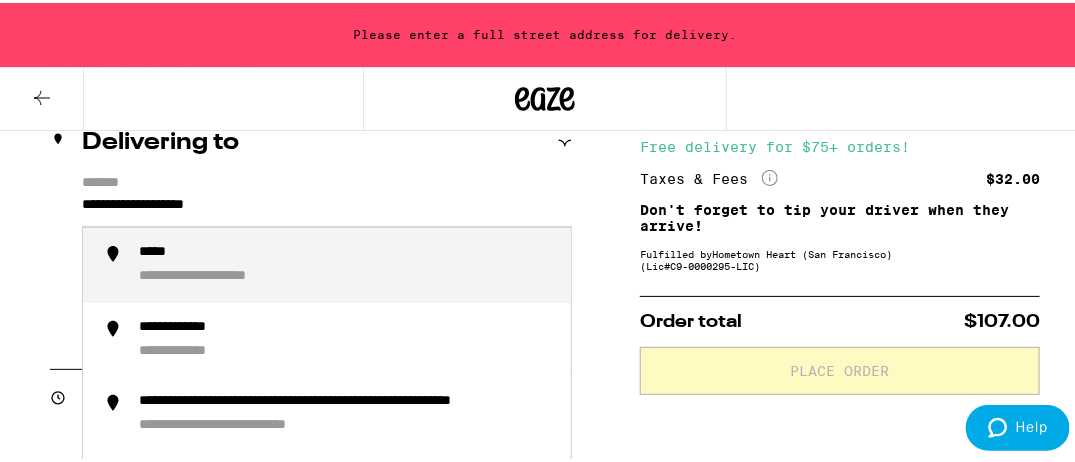 click on "**********" at bounding box center (327, 207) 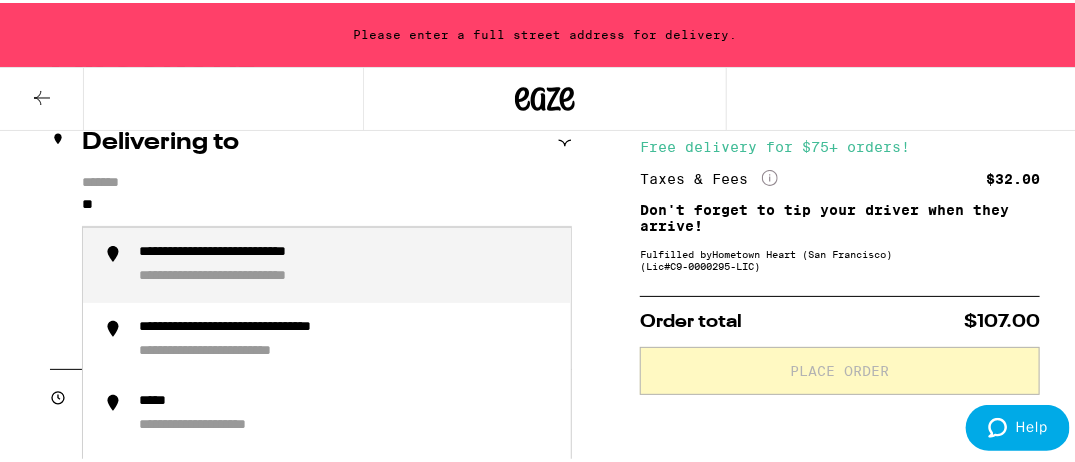 type on "*" 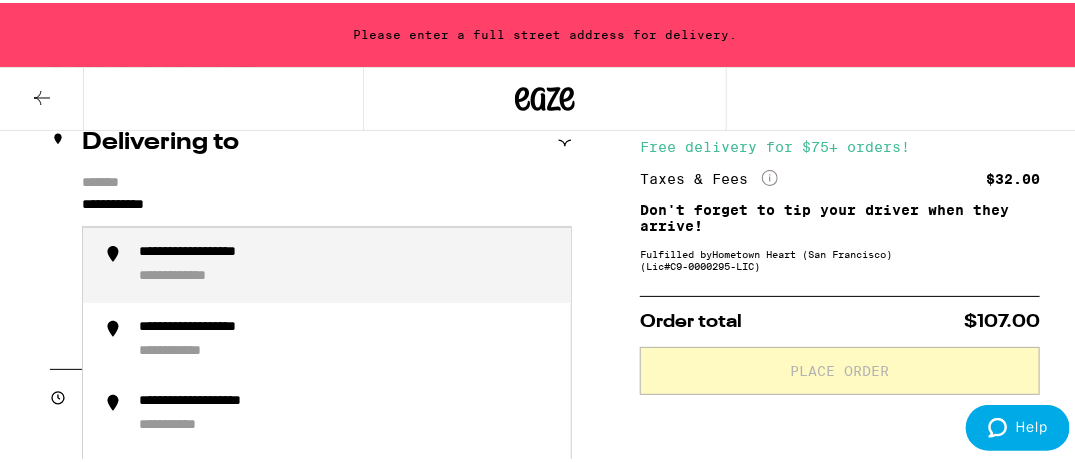 click on "**********" at bounding box center (225, 250) 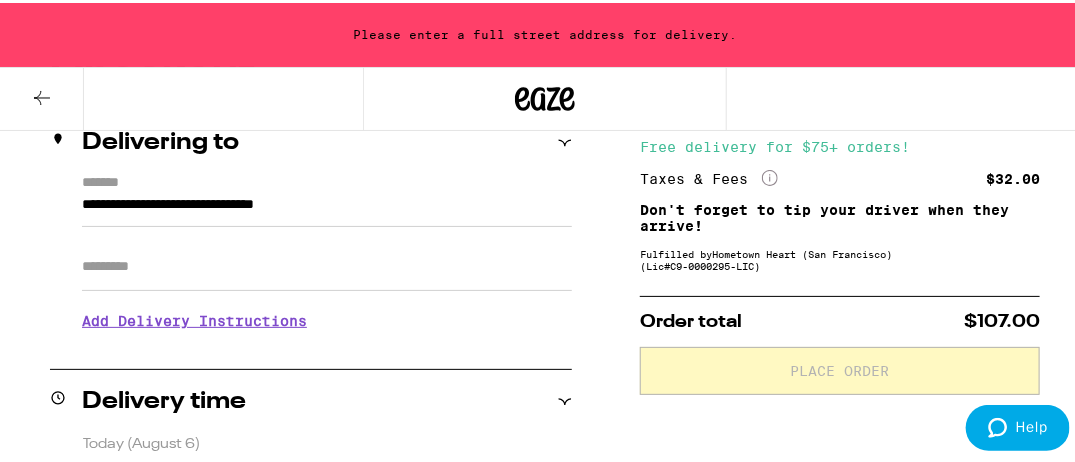 type on "**********" 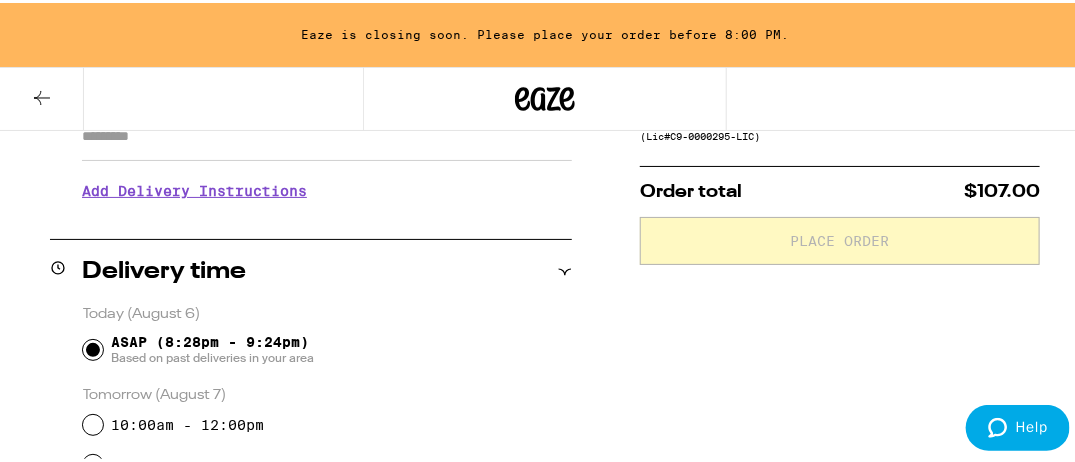 scroll, scrollTop: 390, scrollLeft: 0, axis: vertical 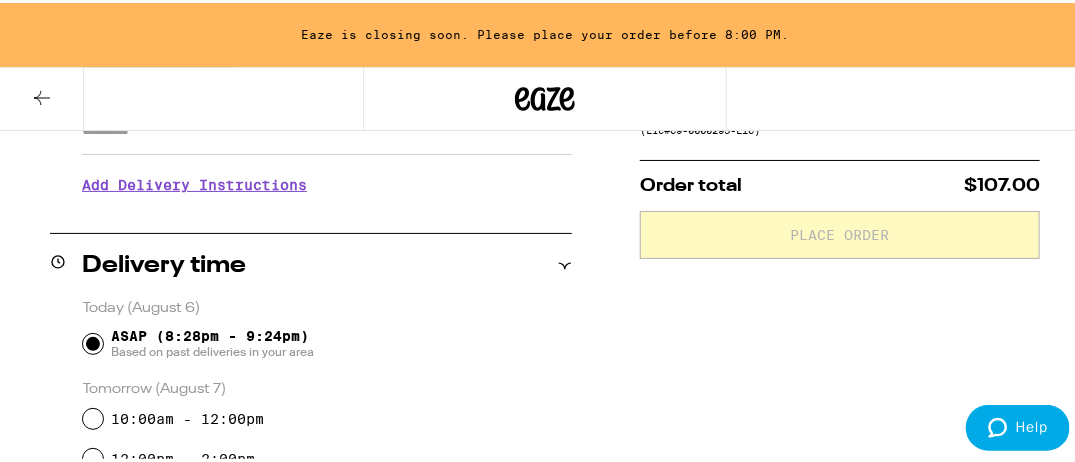 click on "Add Delivery Instructions" at bounding box center (327, 182) 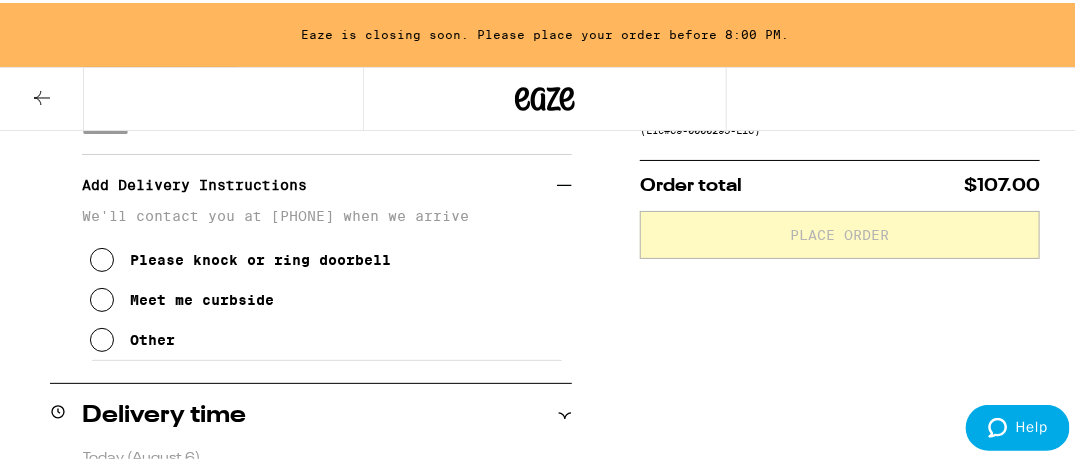 click at bounding box center [102, 257] 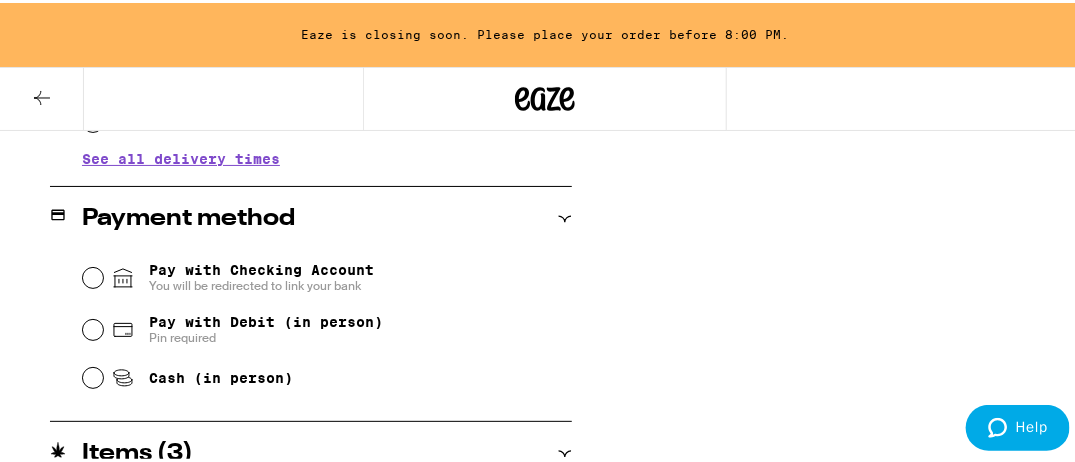 scroll, scrollTop: 975, scrollLeft: 0, axis: vertical 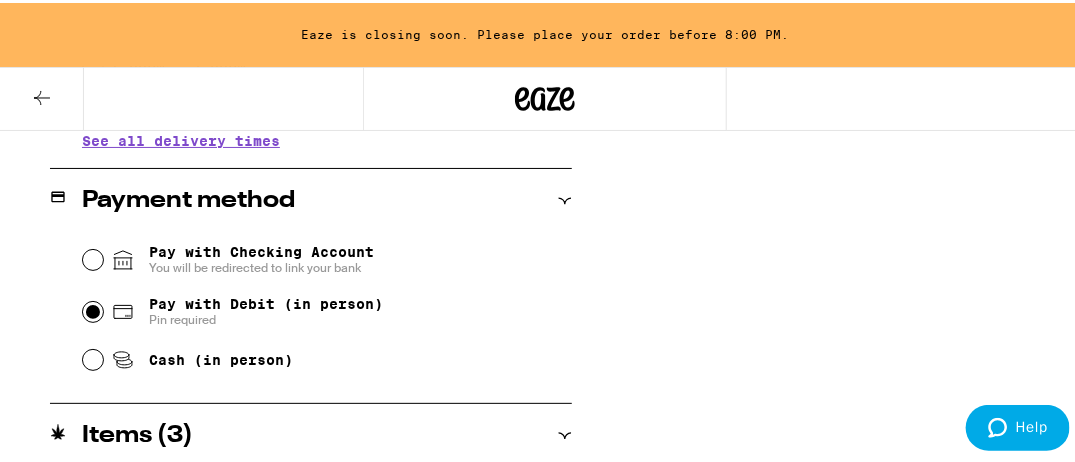 click on "Pay with Debit (in person) Pin required" at bounding box center (93, 309) 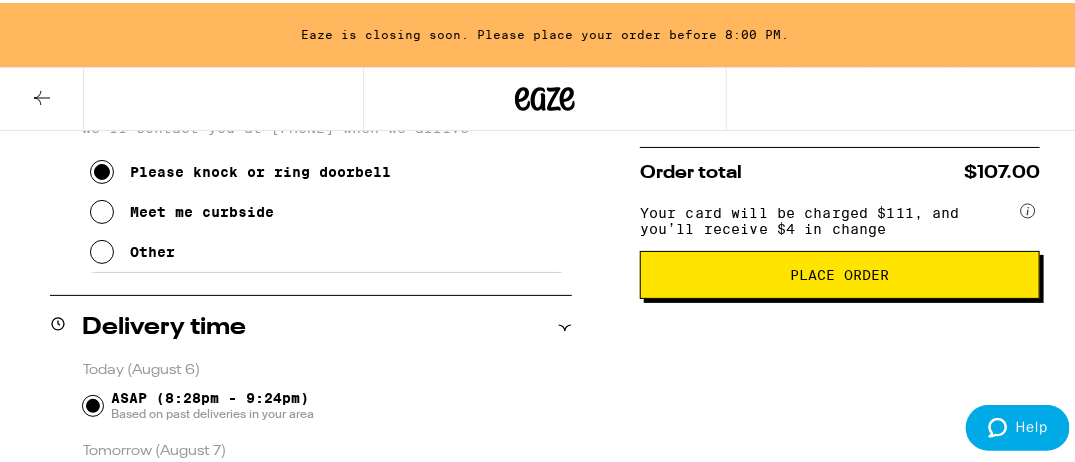 scroll, scrollTop: 496, scrollLeft: 0, axis: vertical 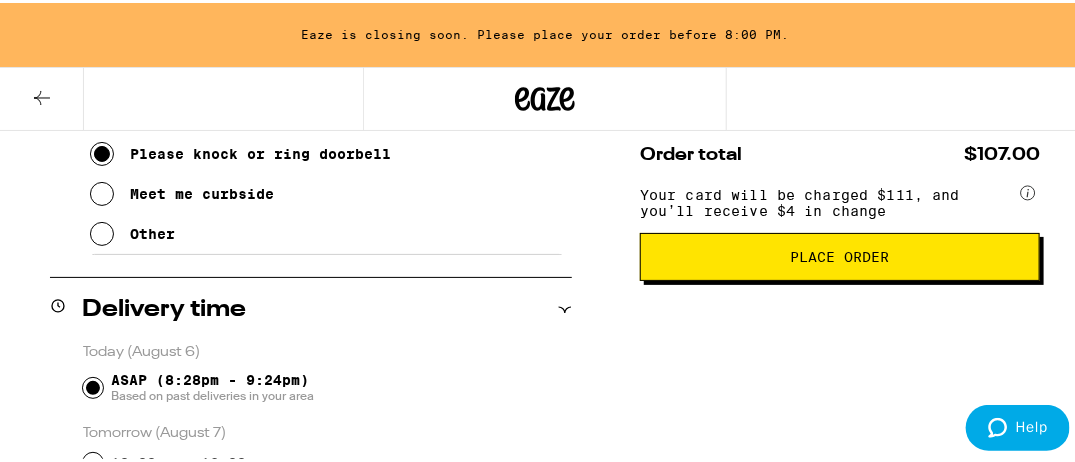 click on "Place Order" at bounding box center (840, 254) 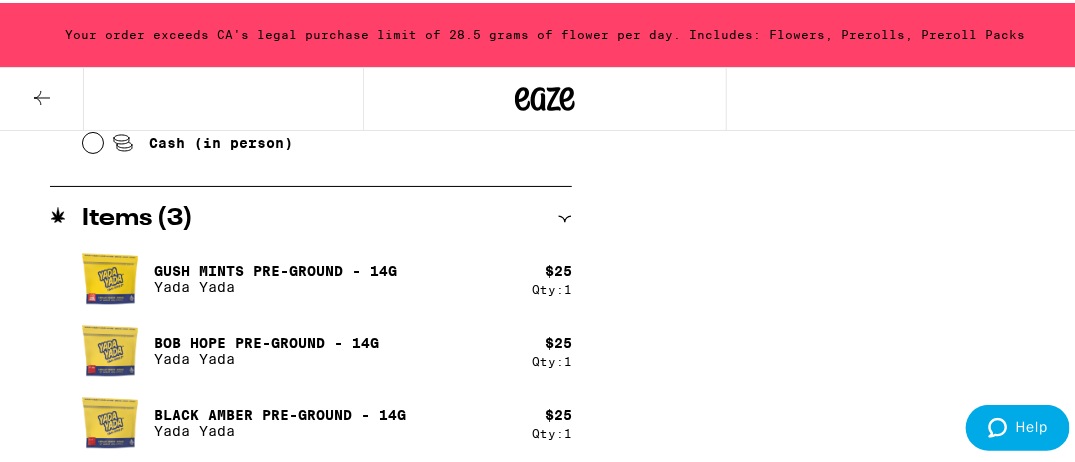 scroll, scrollTop: 1193, scrollLeft: 0, axis: vertical 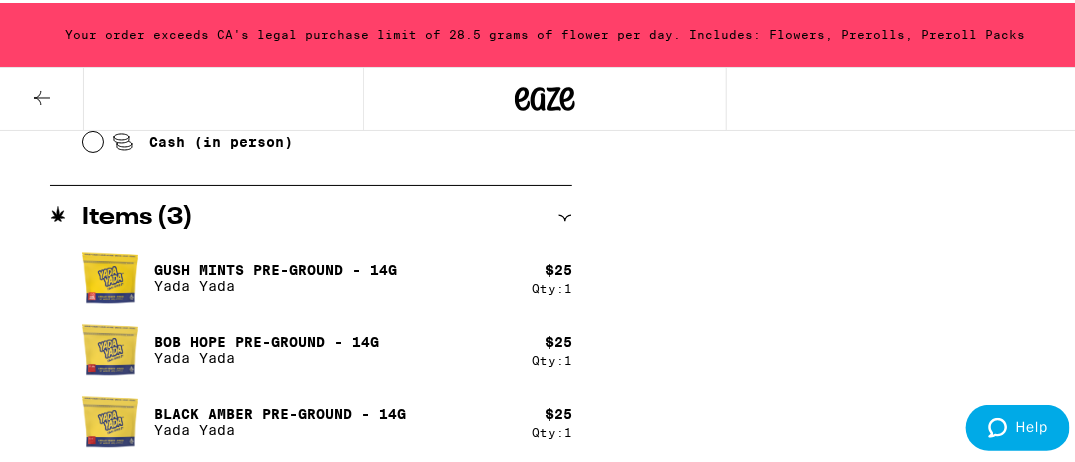 click at bounding box center [110, 419] 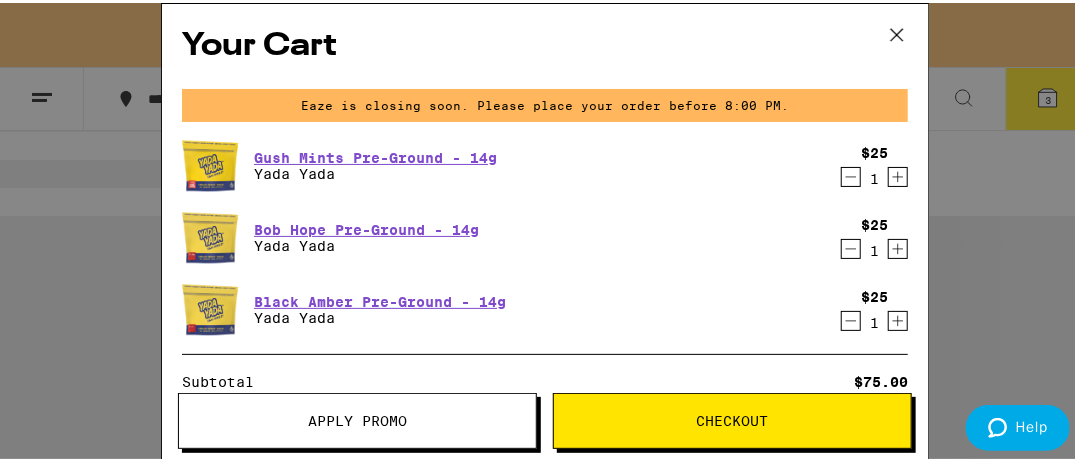 scroll, scrollTop: 0, scrollLeft: 0, axis: both 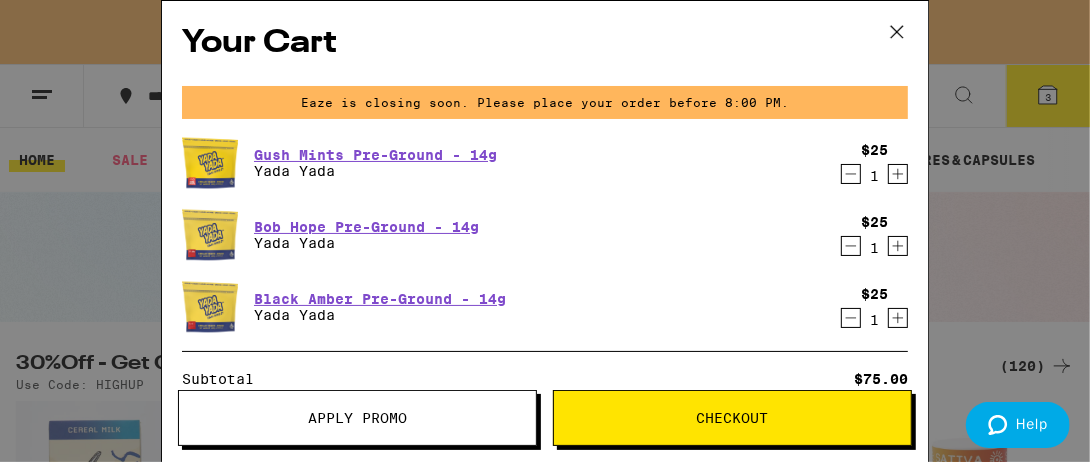 click 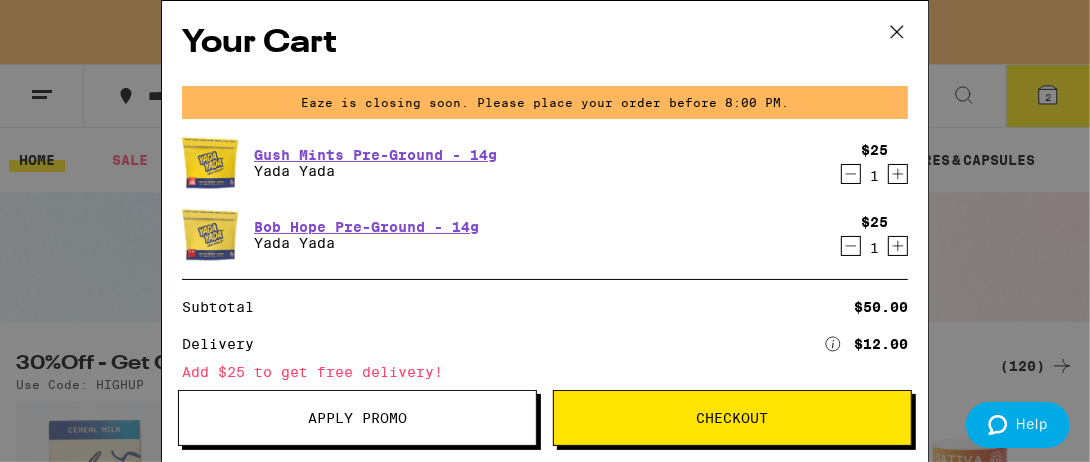 click on "Checkout" at bounding box center [732, 418] 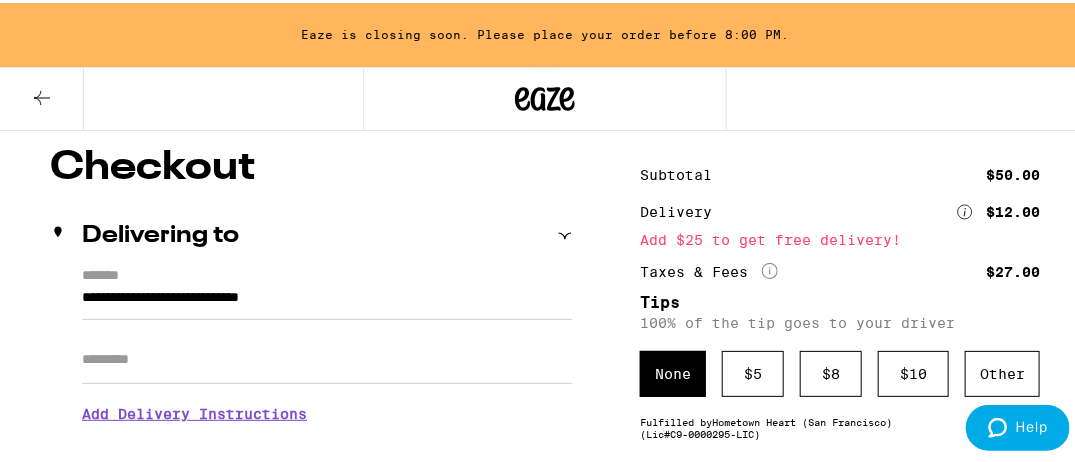 scroll, scrollTop: 167, scrollLeft: 0, axis: vertical 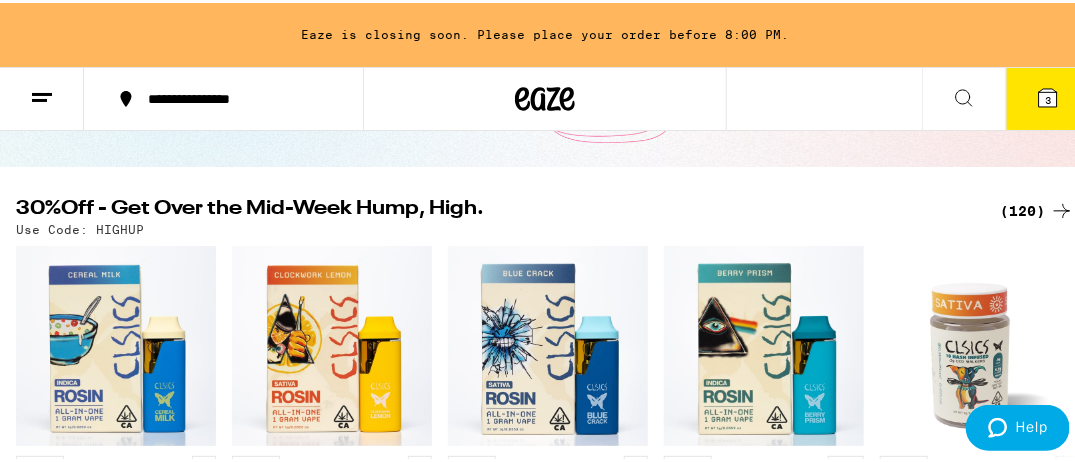 click 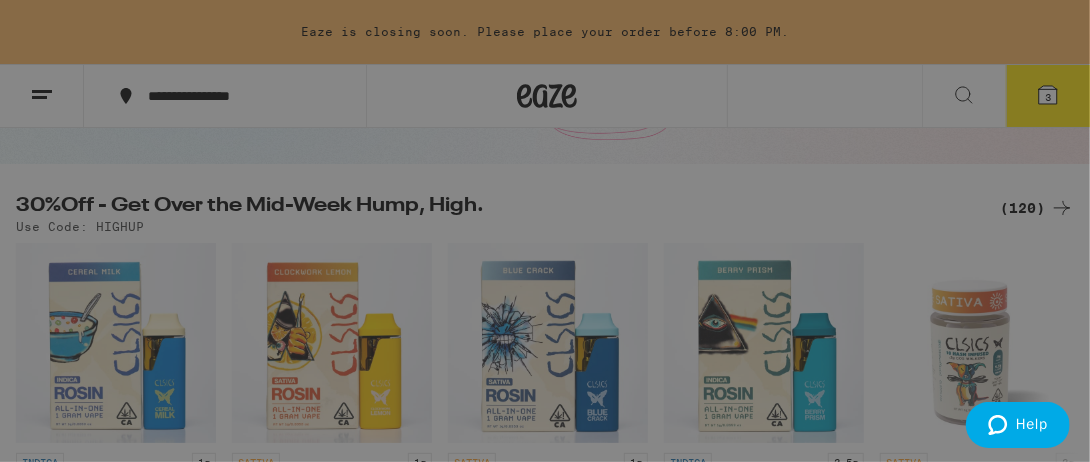 click on "Buy It Again" at bounding box center (173, 132) 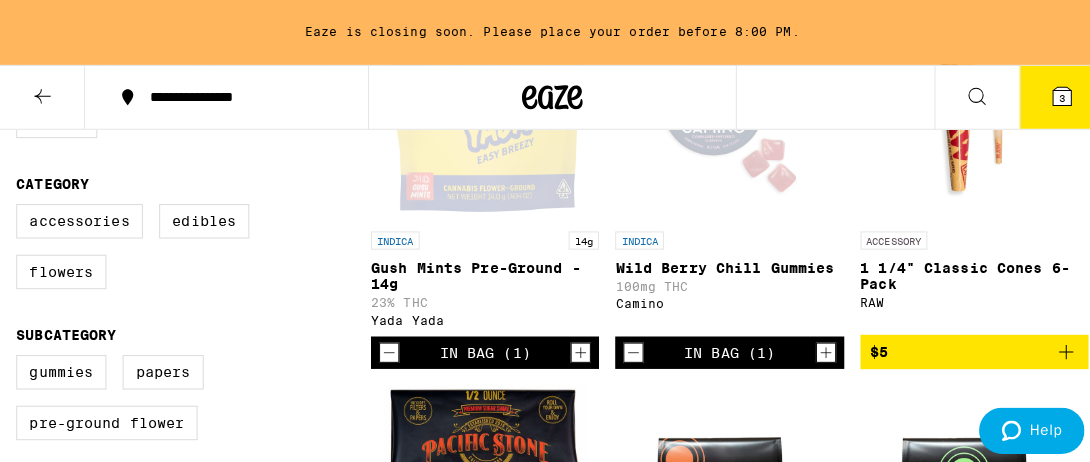 scroll, scrollTop: 321, scrollLeft: 0, axis: vertical 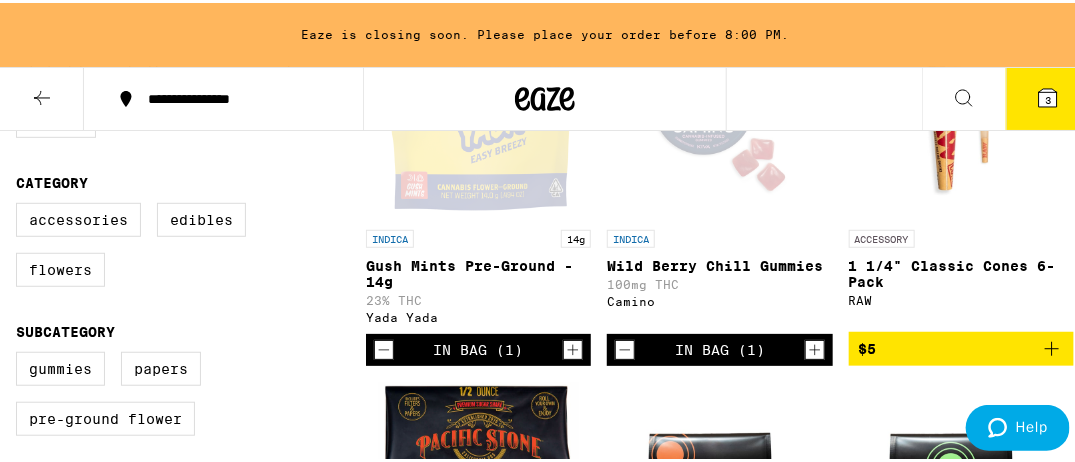 click 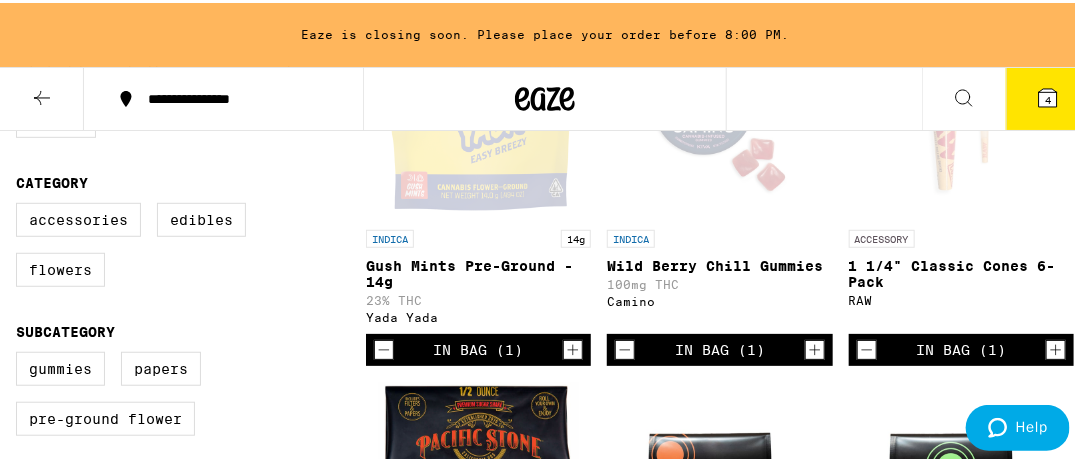 click on "4" at bounding box center (1048, 96) 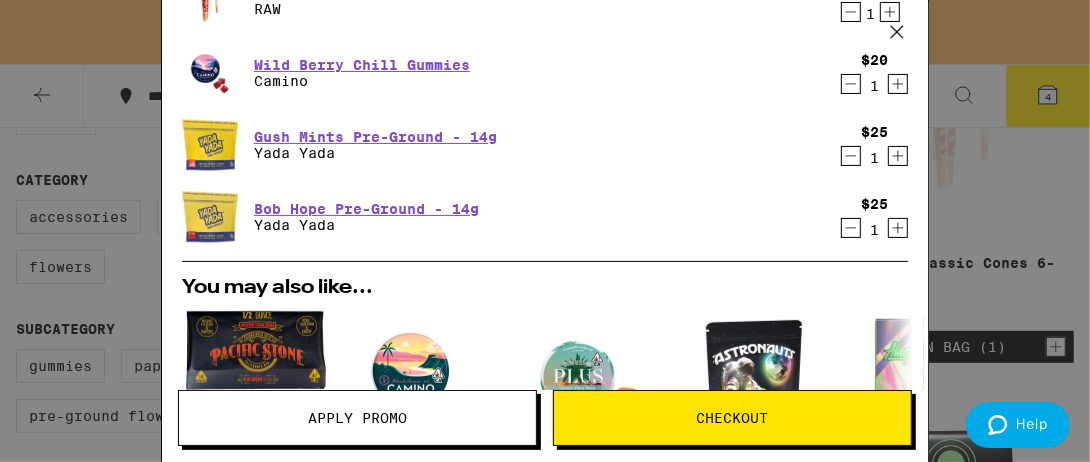 scroll, scrollTop: 170, scrollLeft: 0, axis: vertical 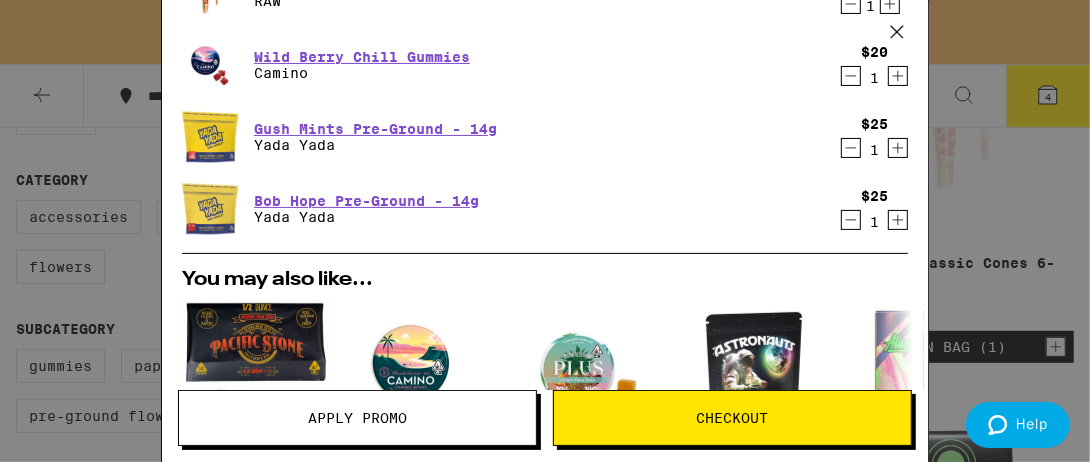 click on "Checkout" at bounding box center (732, 418) 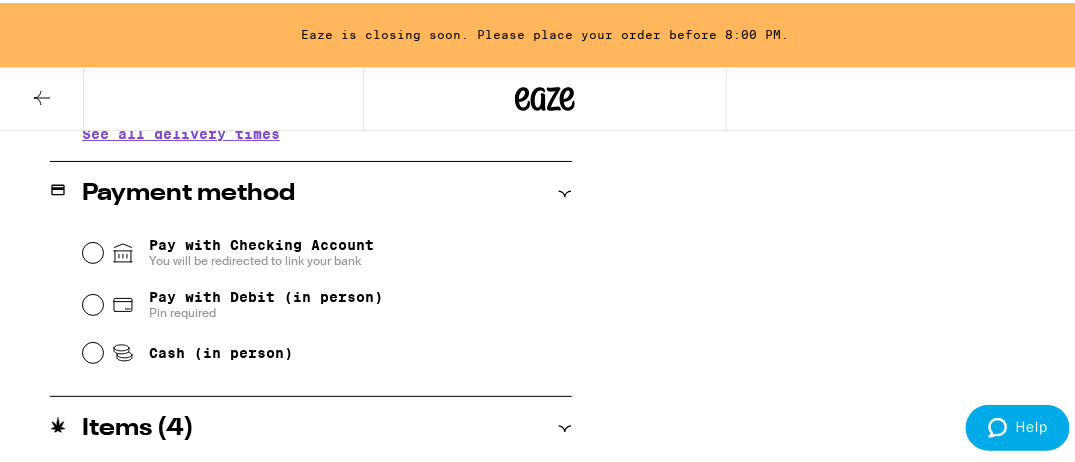 scroll, scrollTop: 837, scrollLeft: 0, axis: vertical 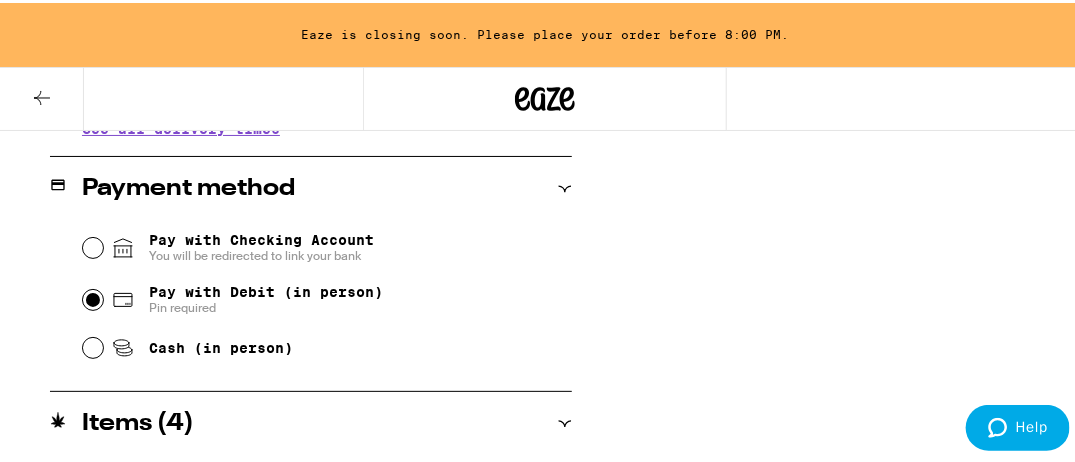 click on "Pay with Debit (in person) Pin required" at bounding box center [93, 297] 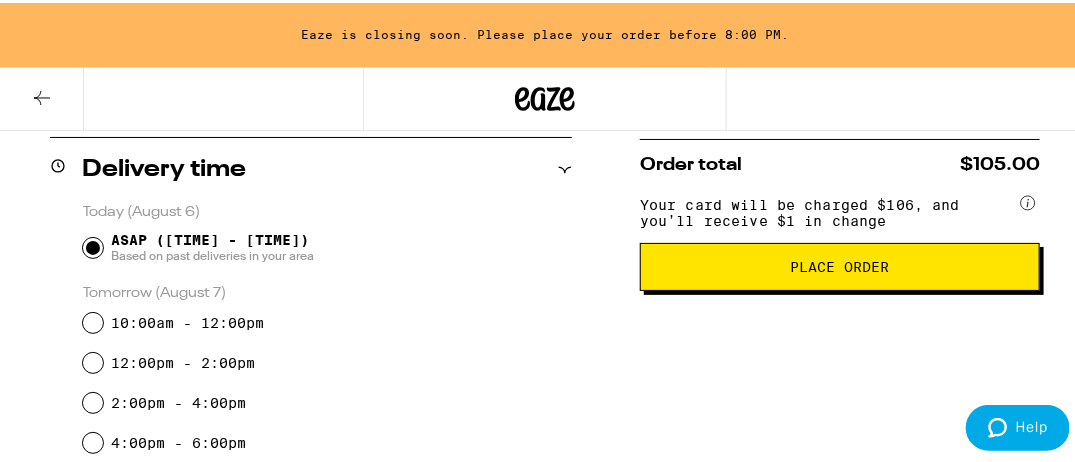 scroll, scrollTop: 489, scrollLeft: 0, axis: vertical 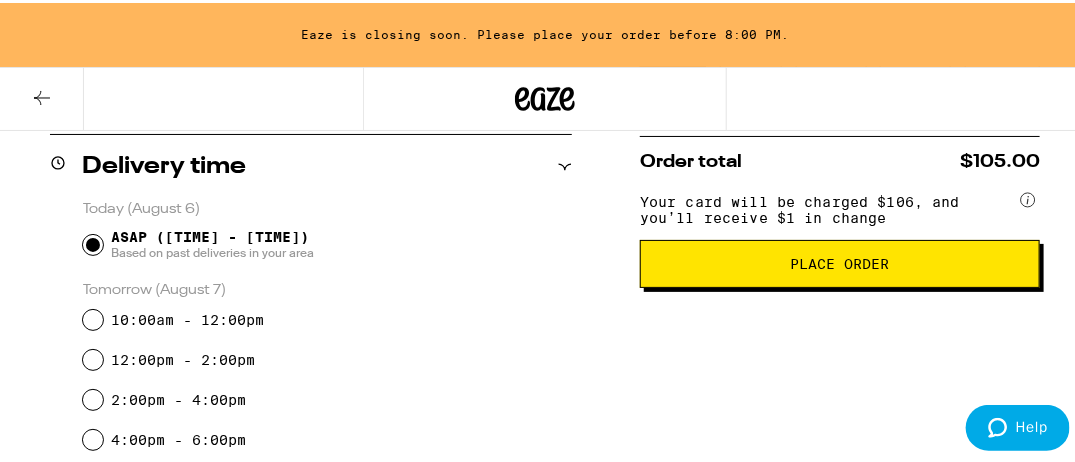 click on "Place Order" at bounding box center (840, 261) 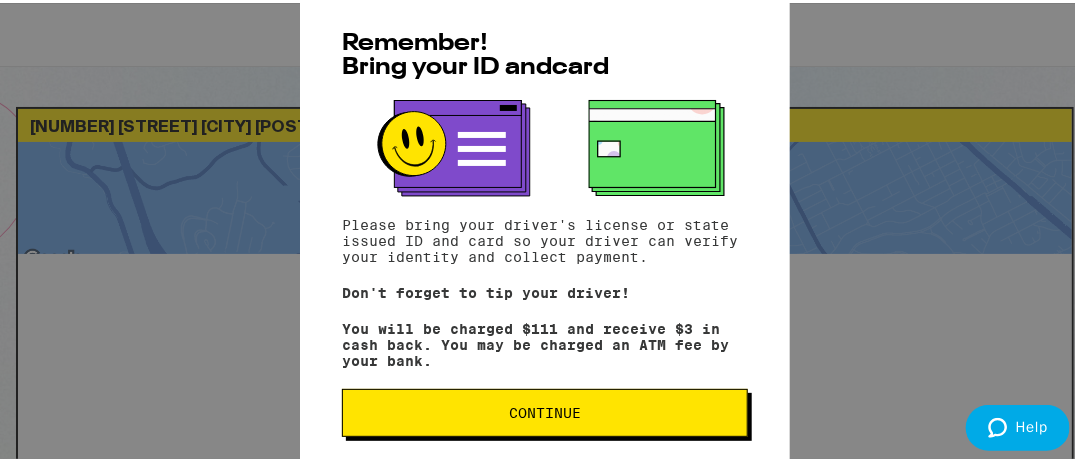click on "Continue" at bounding box center (545, 410) 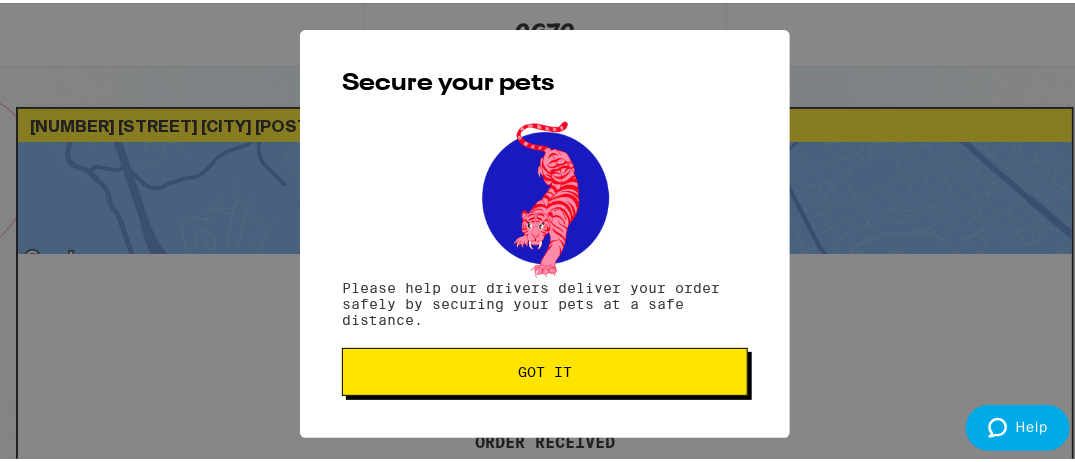click on "Got it" at bounding box center [545, 369] 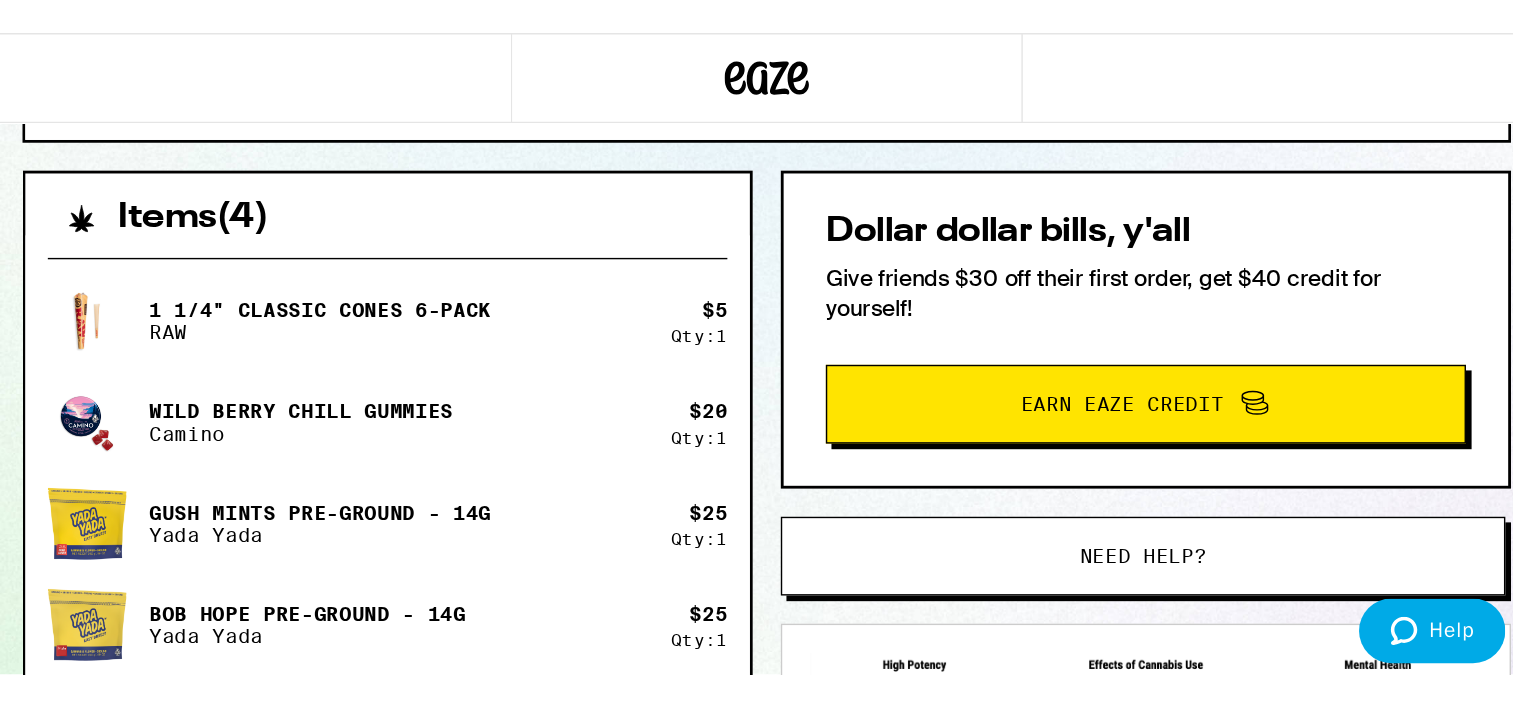 scroll, scrollTop: 405, scrollLeft: 0, axis: vertical 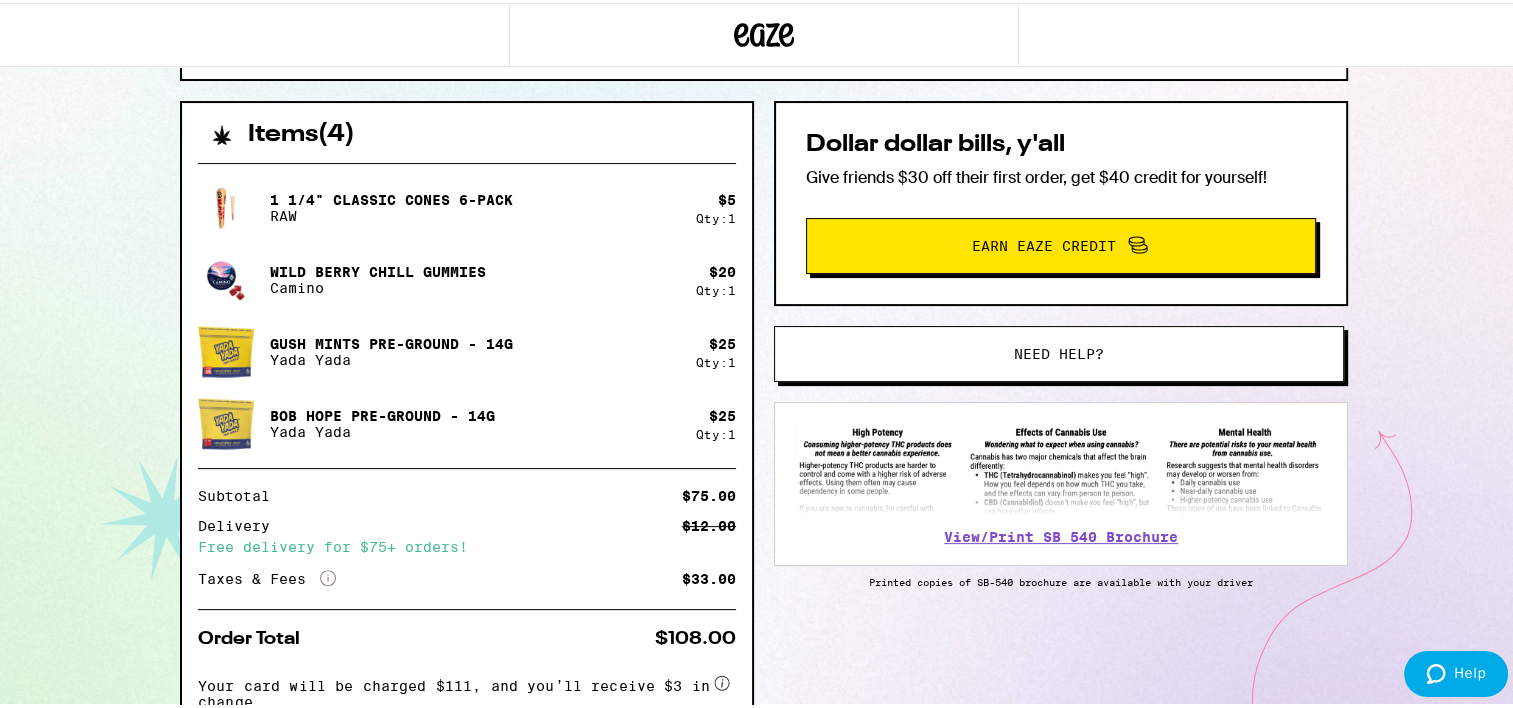 click on "3324 Glendora Dr San Mateo 94403 ETA 8:38pm - 9:34pm This ETA will become more accurate once your driver is assigned   Order received  Items  ( 4 ) 1 1/4" Classic Cones 6-Pack RAW $ 5 Qty:  1 Wild Berry Chill Gummies Camino $ 20 Qty:  1 Gush Mints Pre-Ground - 14g Yada Yada $ 25 Qty:  1 Bob Hope Pre-Ground - 14g Yada Yada $ 25 Qty:  1 Subtotal $75.00 Delivery $12.00 Free delivery for $75+ orders! Taxes & Fees More Info $33.00 Order Total $108.00 Your card will be charged $111, and you’ll receive $3 in change  Items  ( 4 ) 1 1/4" Classic Cones 6-Pack RAW $ 5 Qty:  1 Wild Berry Chill Gummies Camino $ 20 Qty:  1 Gush Mints Pre-Ground - 14g Yada Yada $ 25 Qty:  1 Bob Hope Pre-Ground - 14g Yada Yada $ 25 Qty:  1 Subtotal $75.00 Delivery $12.00 Free delivery for $75+ orders! Taxes & Fees More Info $33.00 Order Total $108.00 Your card will be charged $111, and you’ll receive $3 in change Dollar dollar bills, y'all Give friends $30 off their first order, get $40 credit for yourself! Earn Eaze Credit Need help?" at bounding box center (764, 214) 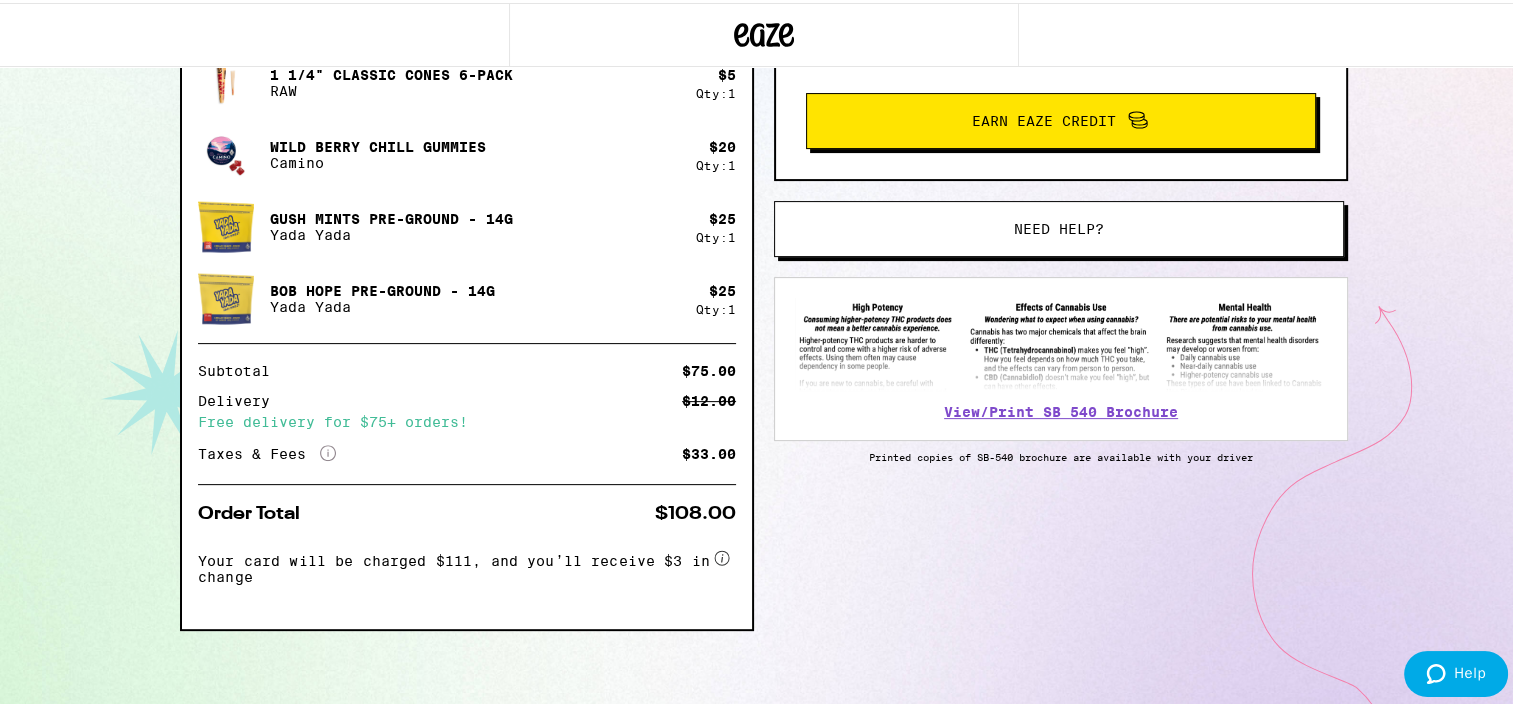 scroll, scrollTop: 0, scrollLeft: 0, axis: both 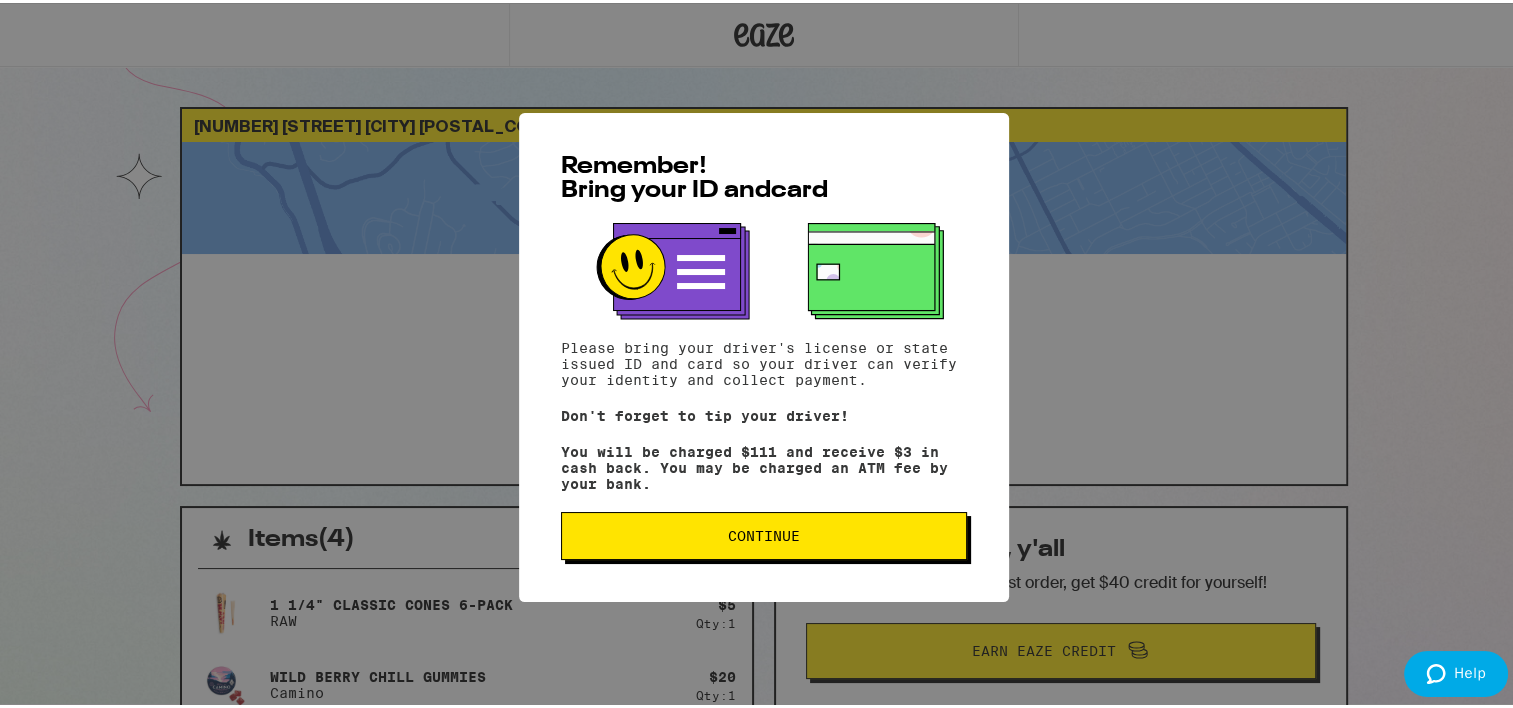 click on "Continue" at bounding box center (764, 533) 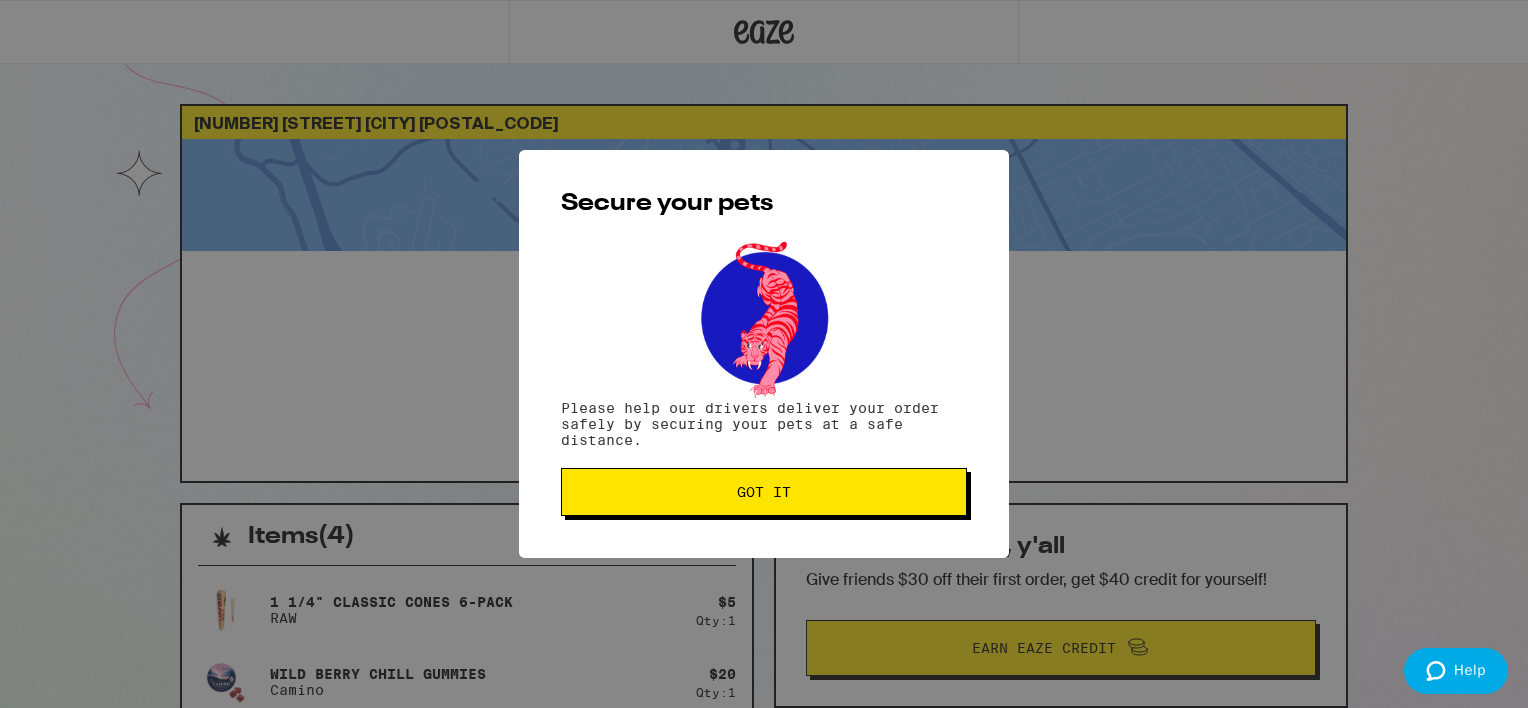 click on "Got it" at bounding box center [764, 492] 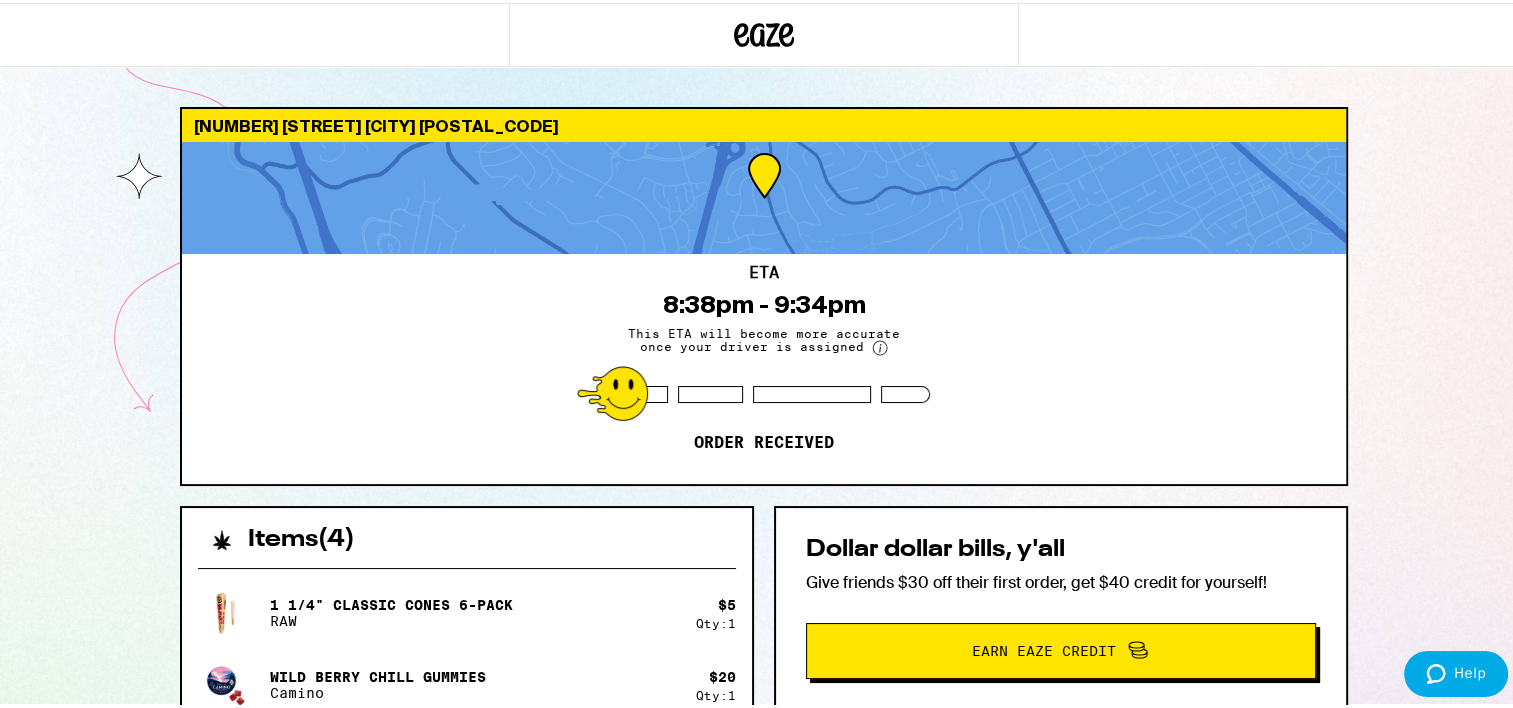 scroll, scrollTop: 0, scrollLeft: 0, axis: both 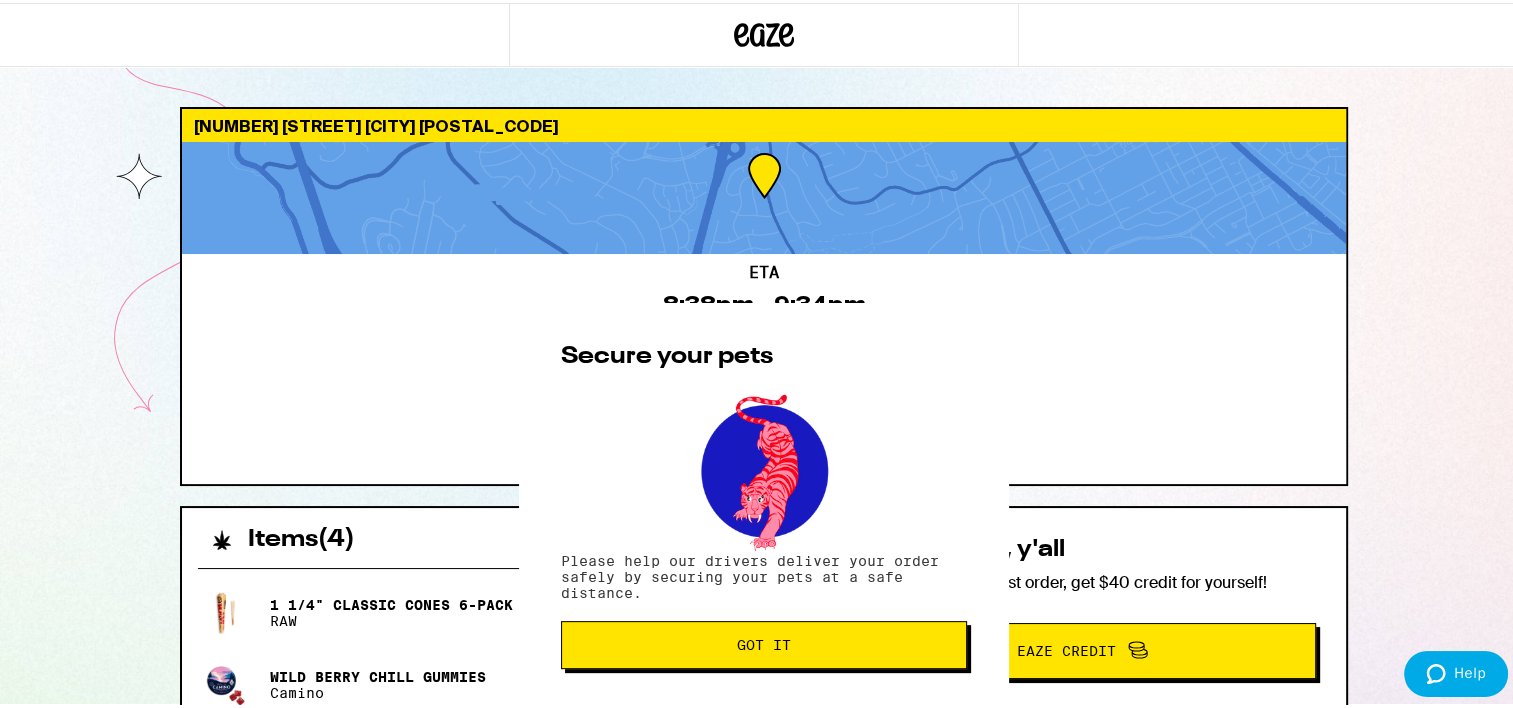 click on "Got it" at bounding box center [764, 642] 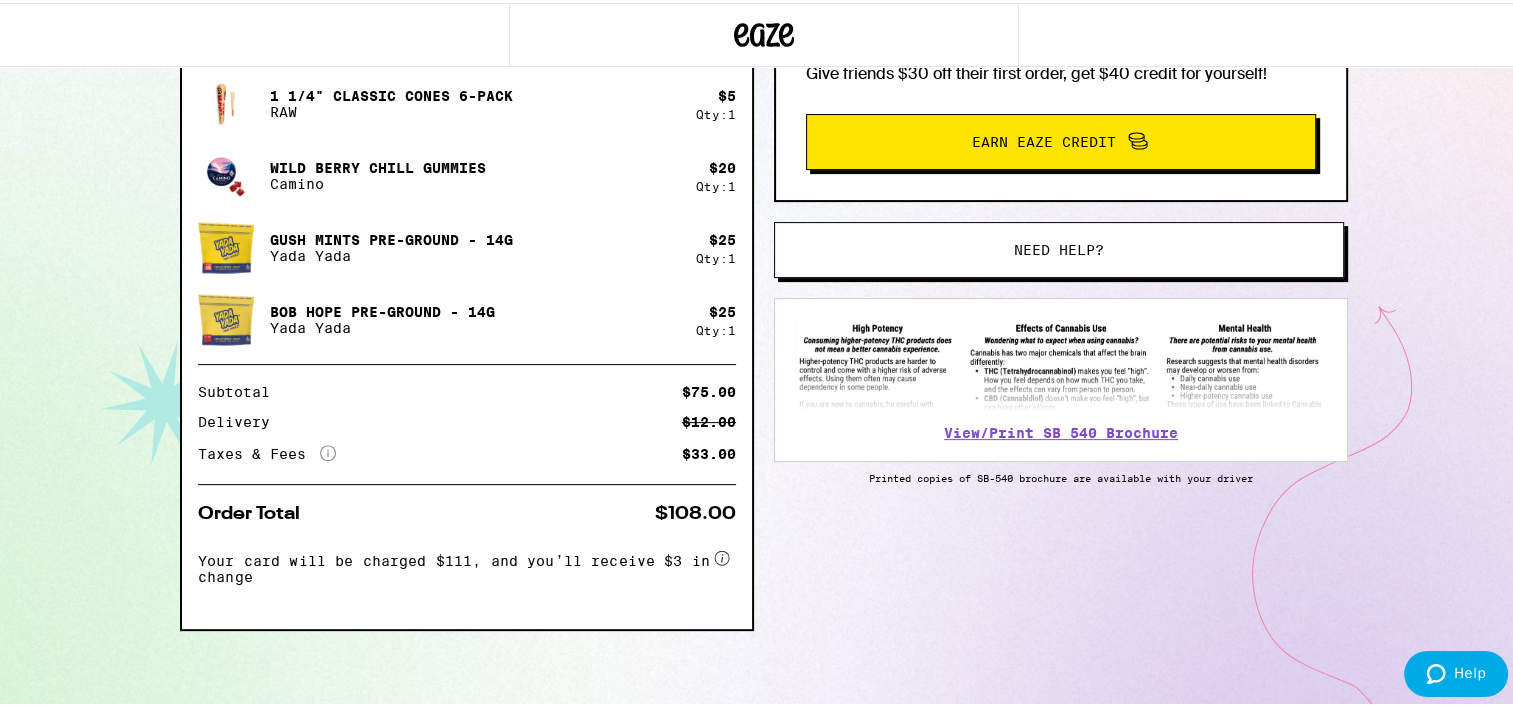 scroll, scrollTop: 0, scrollLeft: 0, axis: both 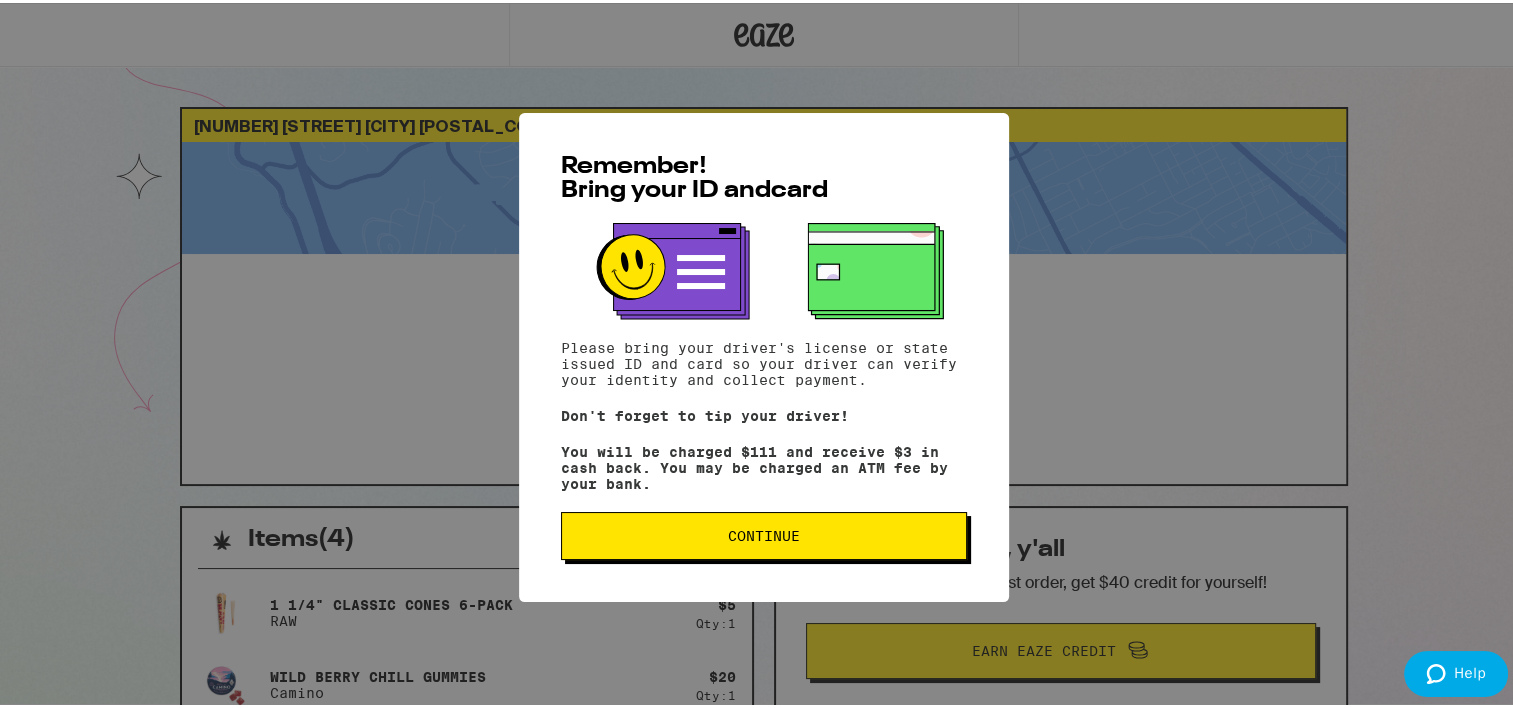 click on "Continue" at bounding box center (764, 533) 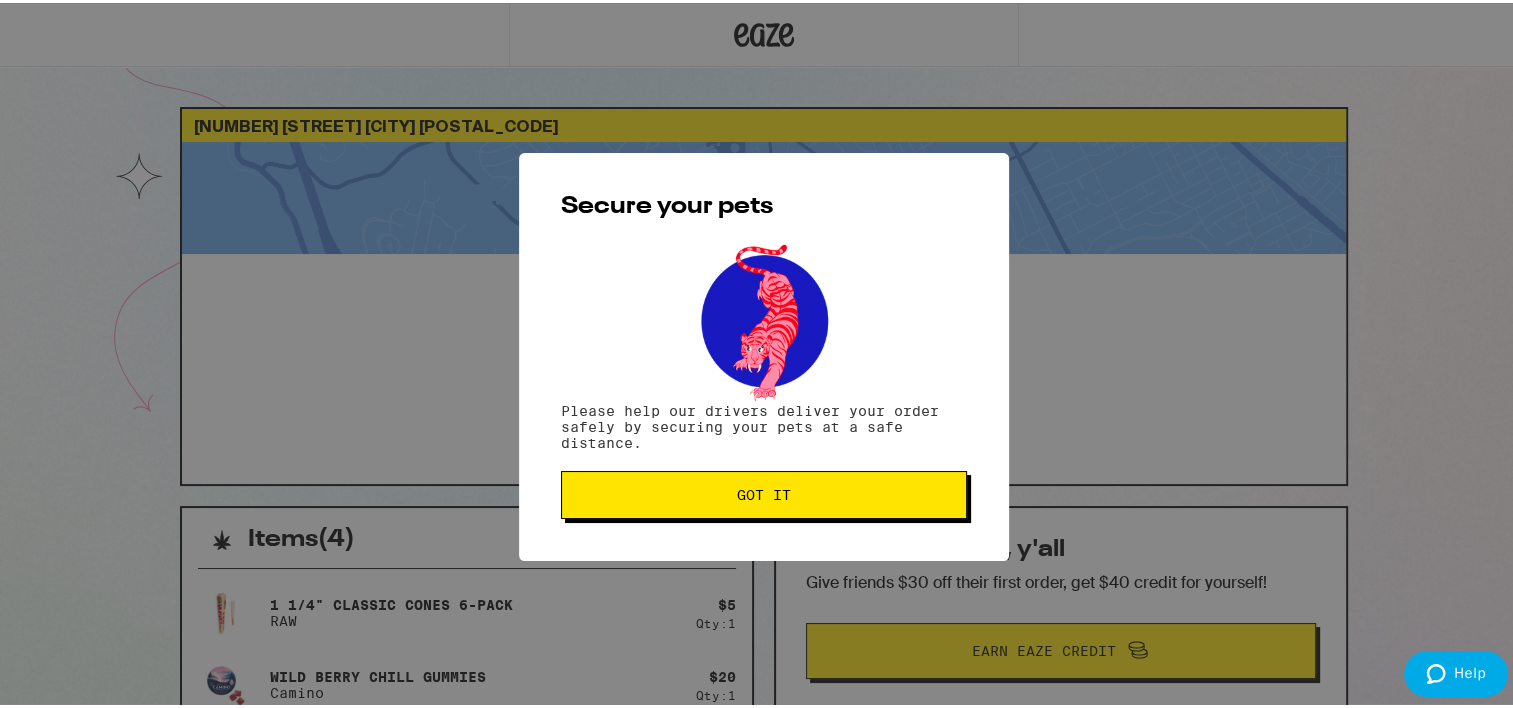 click on "Got it" at bounding box center [764, 492] 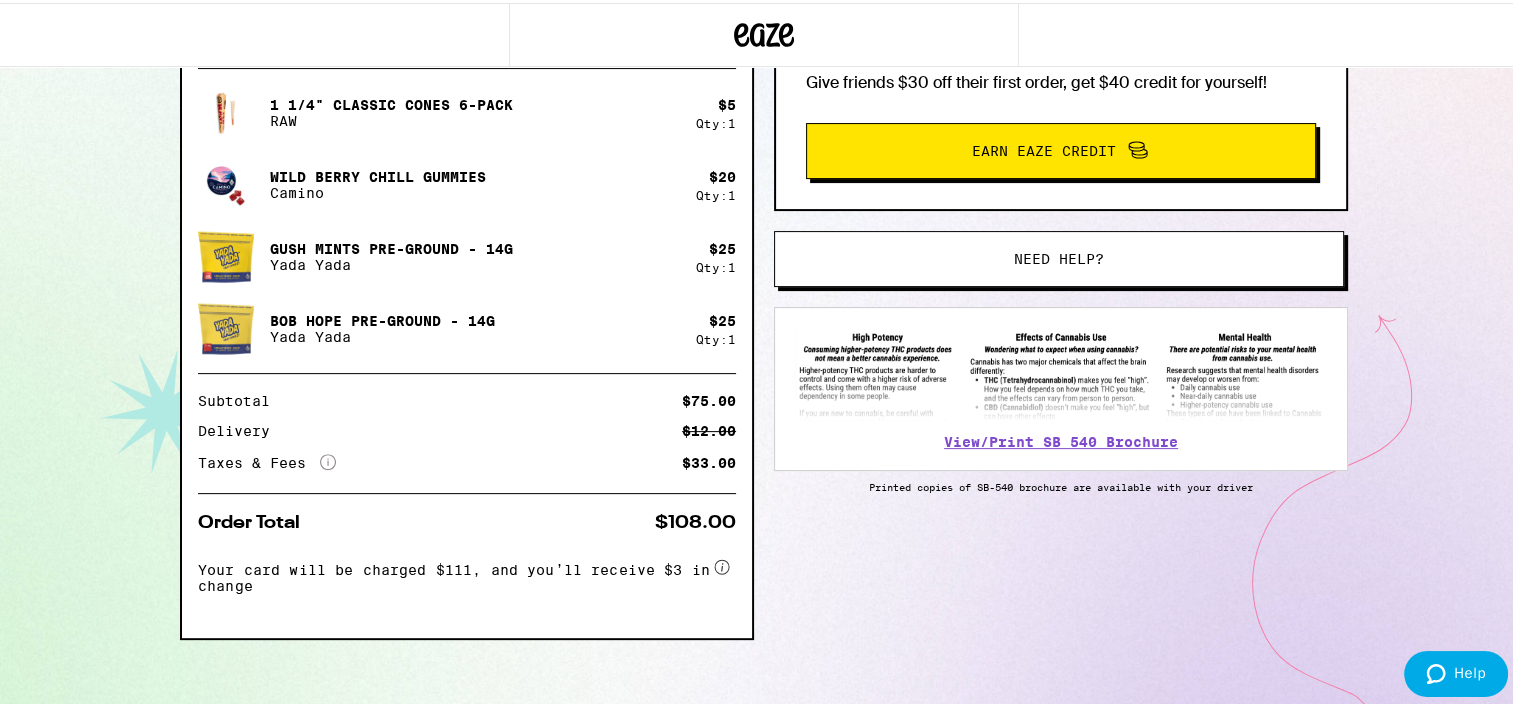 scroll, scrollTop: 511, scrollLeft: 0, axis: vertical 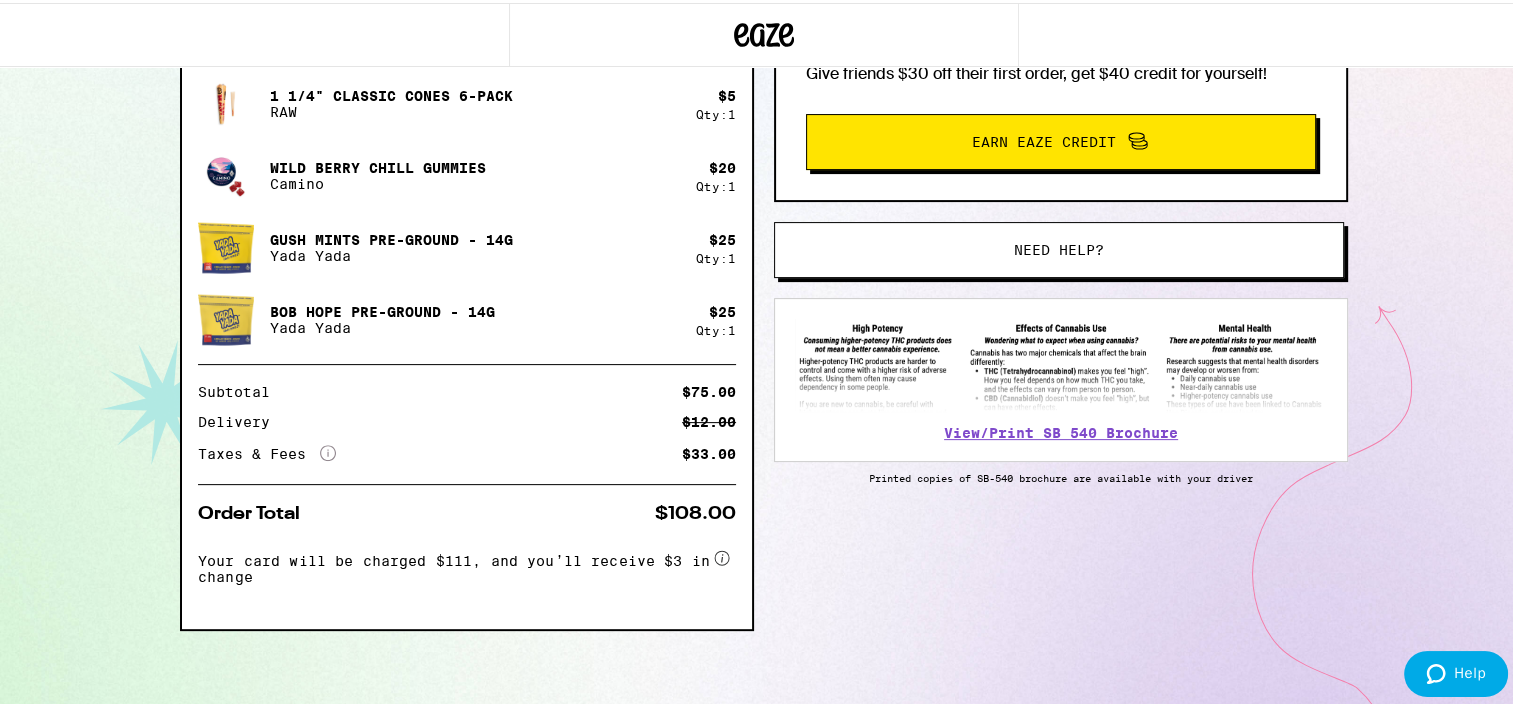 drag, startPoint x: 658, startPoint y: 551, endPoint x: 677, endPoint y: 552, distance: 19.026299 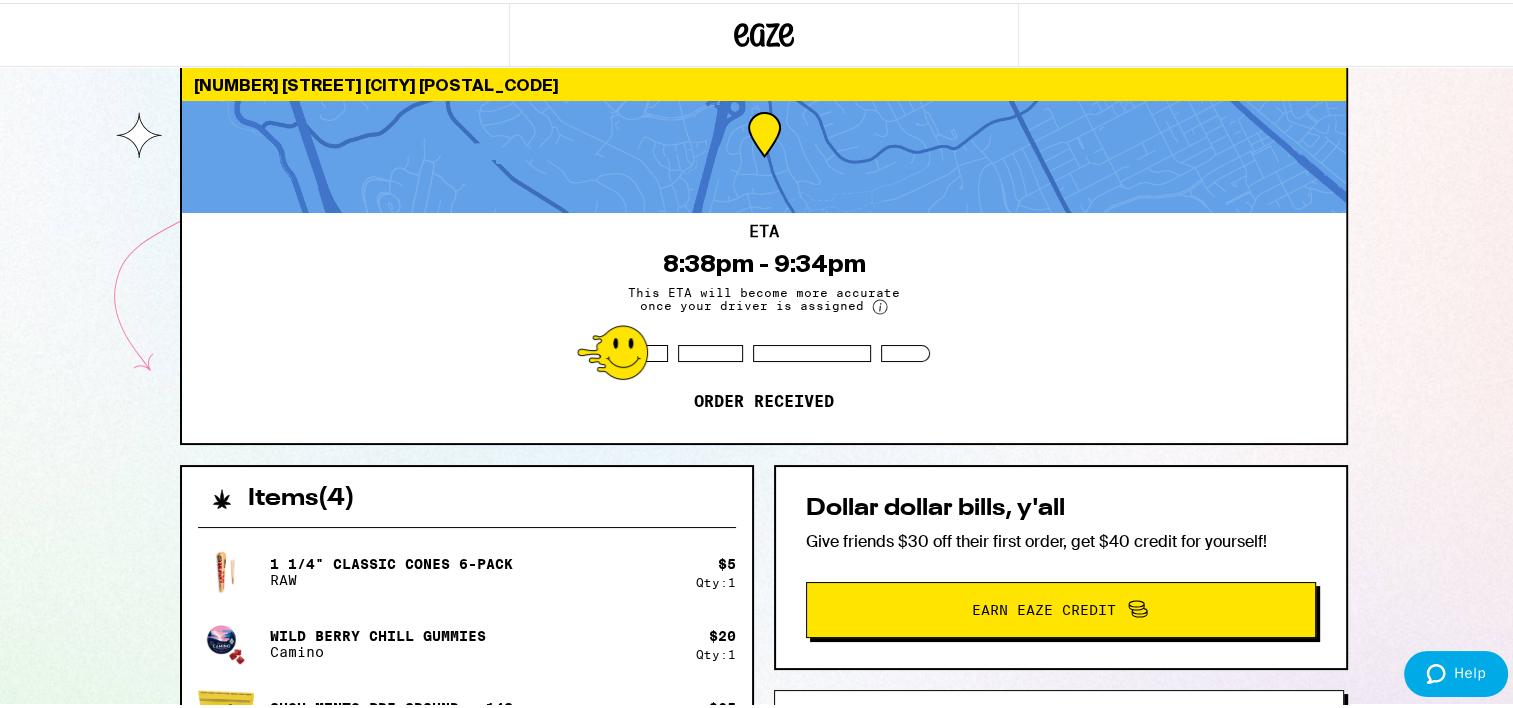 scroll, scrollTop: 0, scrollLeft: 0, axis: both 